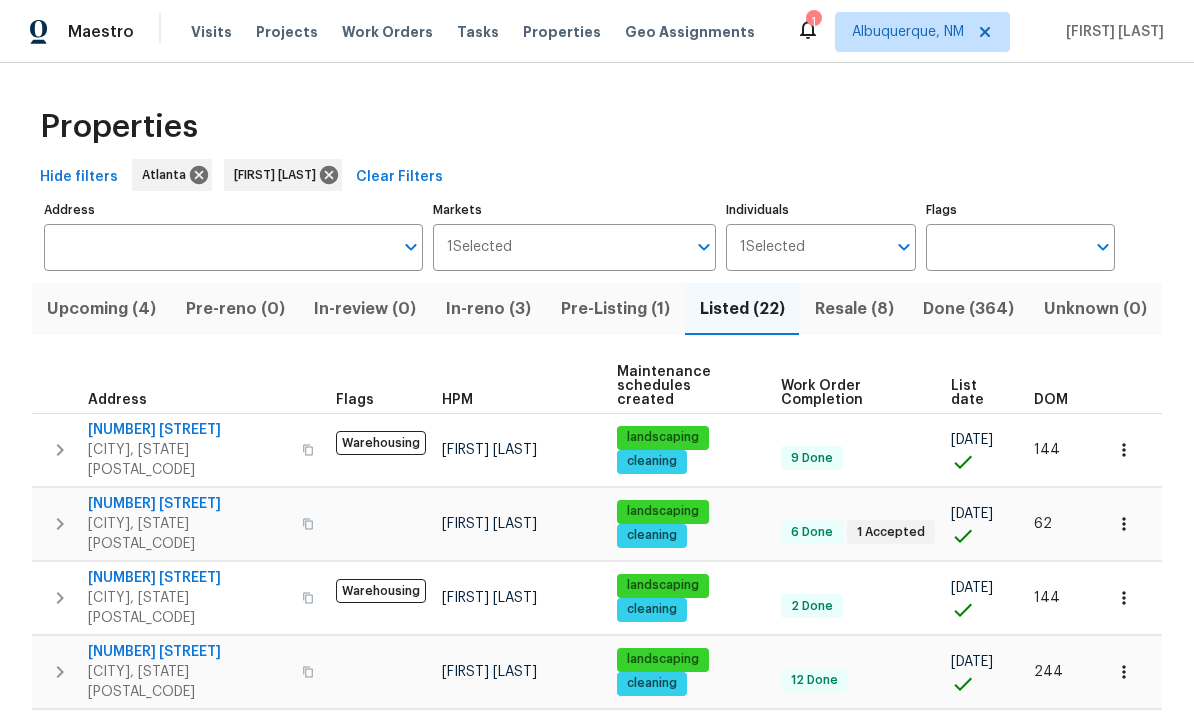 scroll, scrollTop: 0, scrollLeft: 0, axis: both 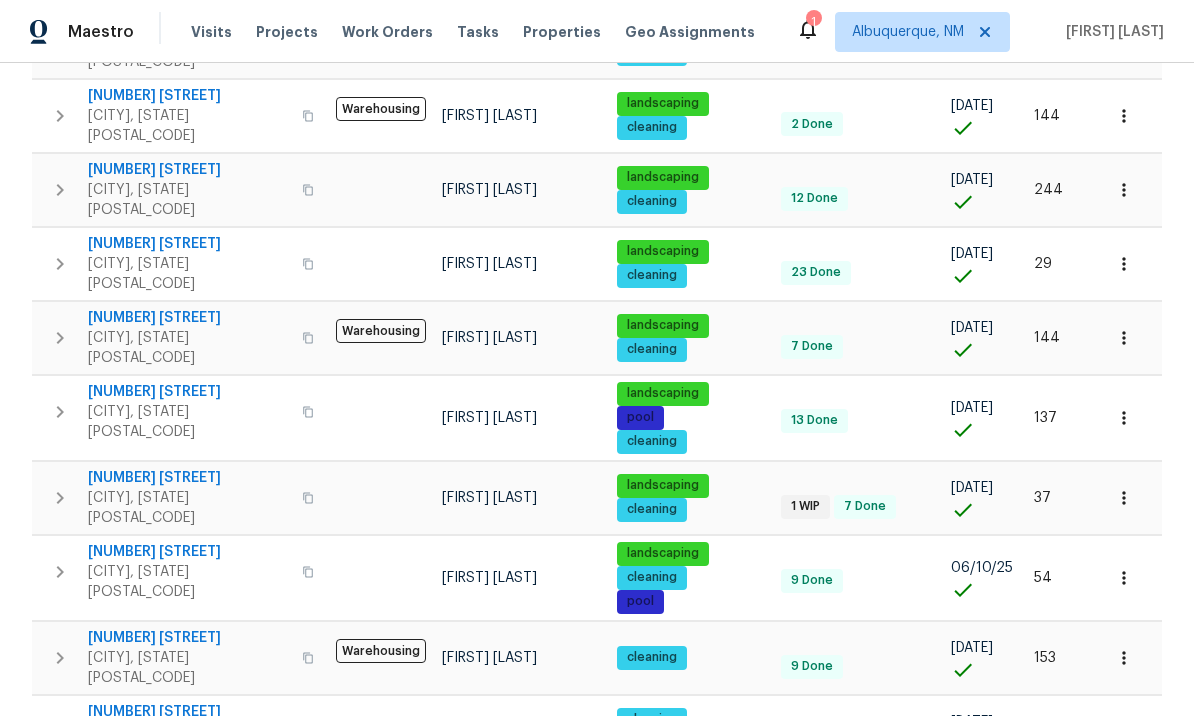 click on "[NUMBER] [STREET]" at bounding box center (189, 478) 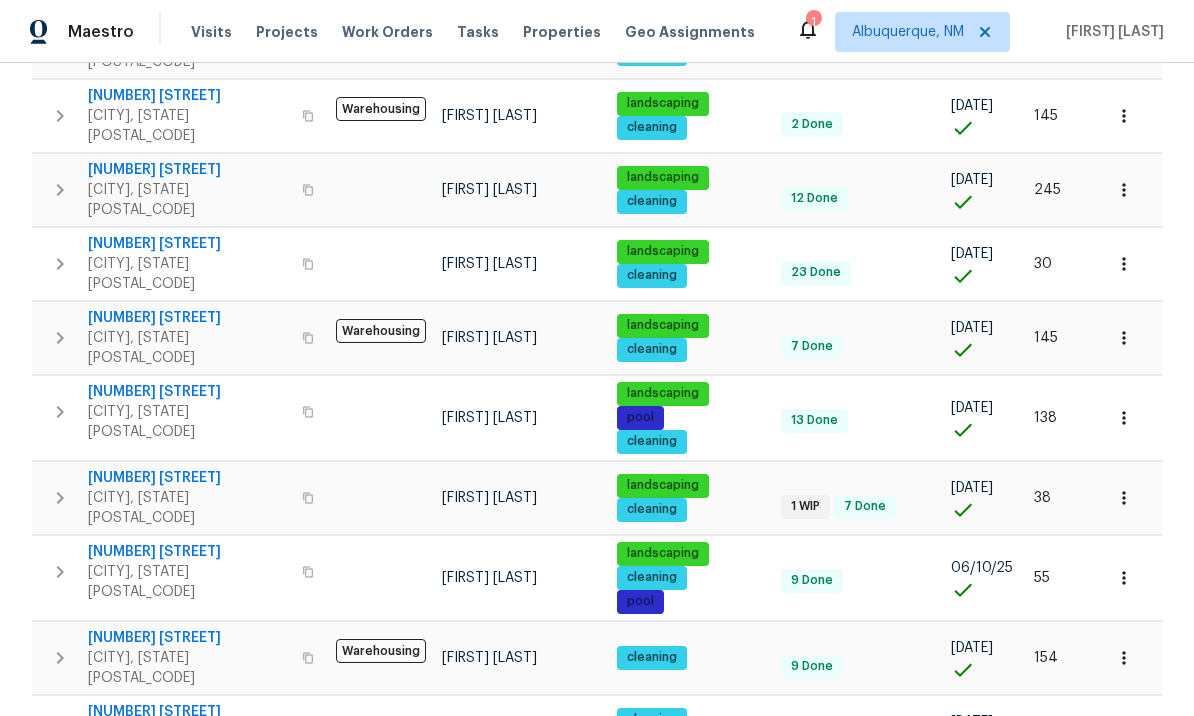 click 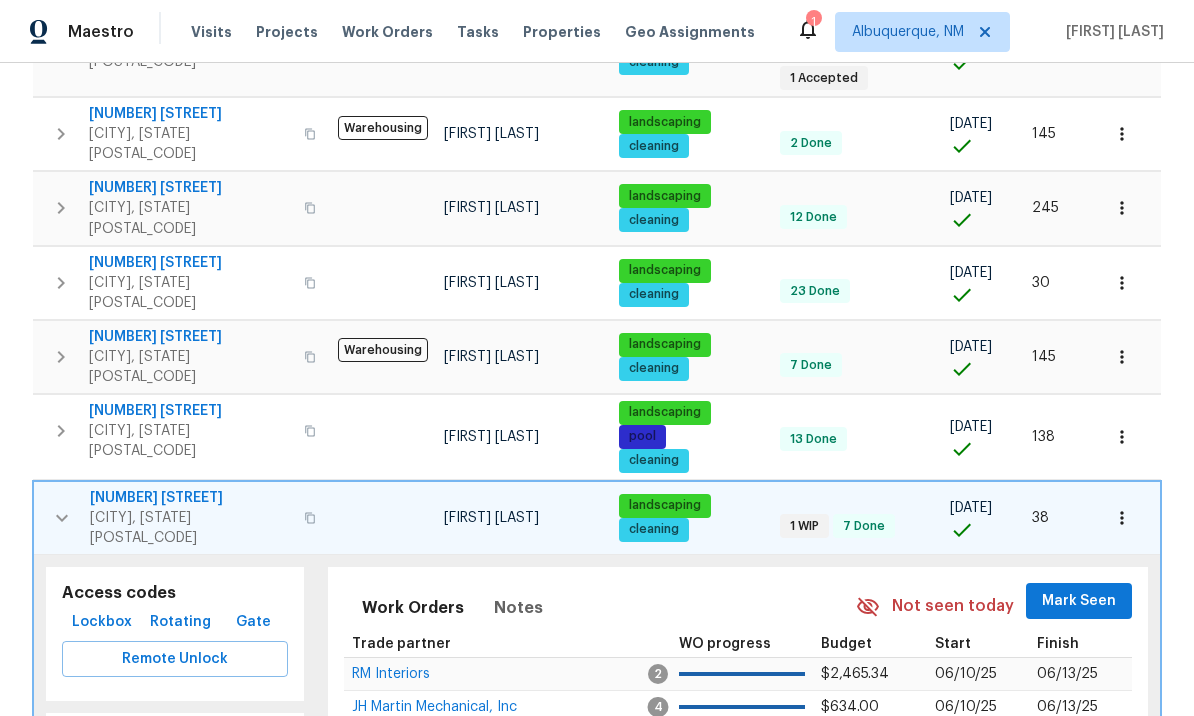 click on "Rotating" at bounding box center [180, 622] 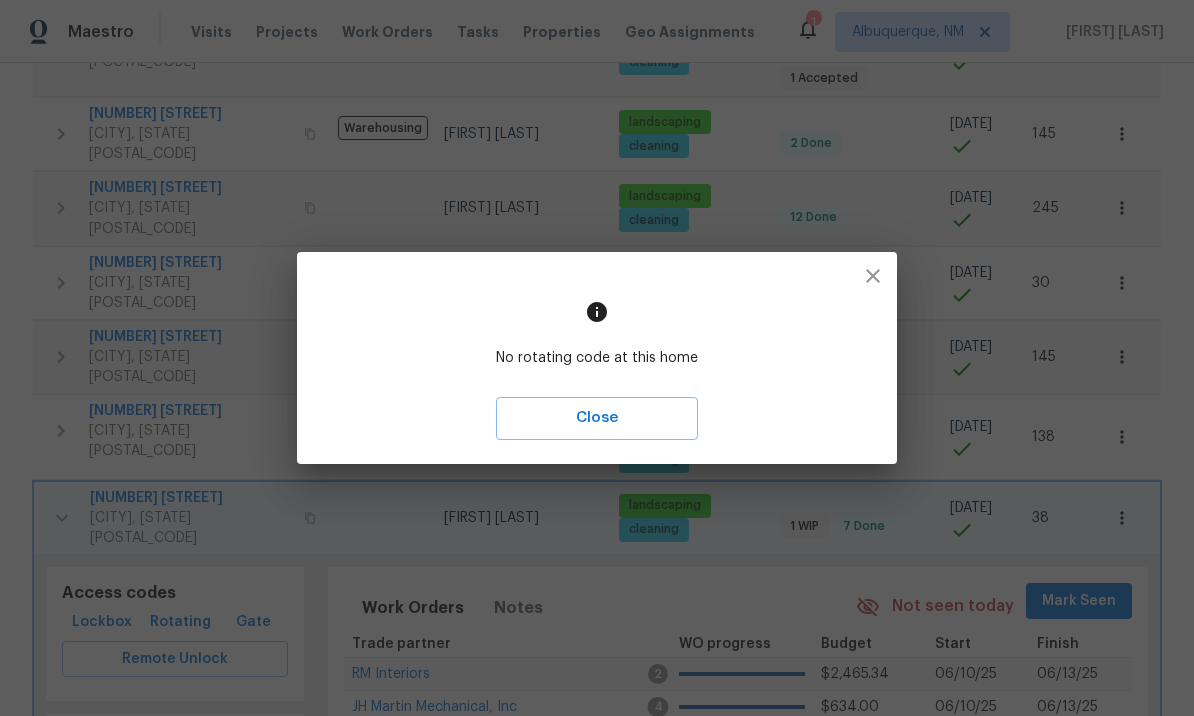 click at bounding box center [873, 276] 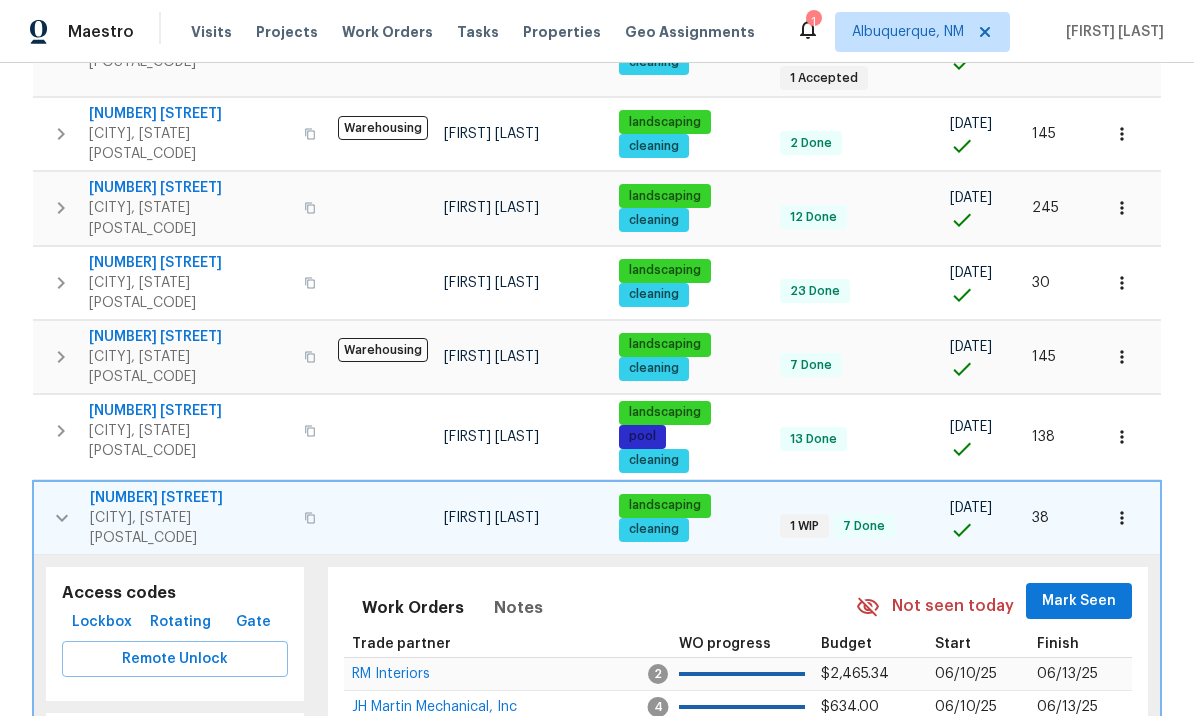 click on "Lockbox" at bounding box center (102, 622) 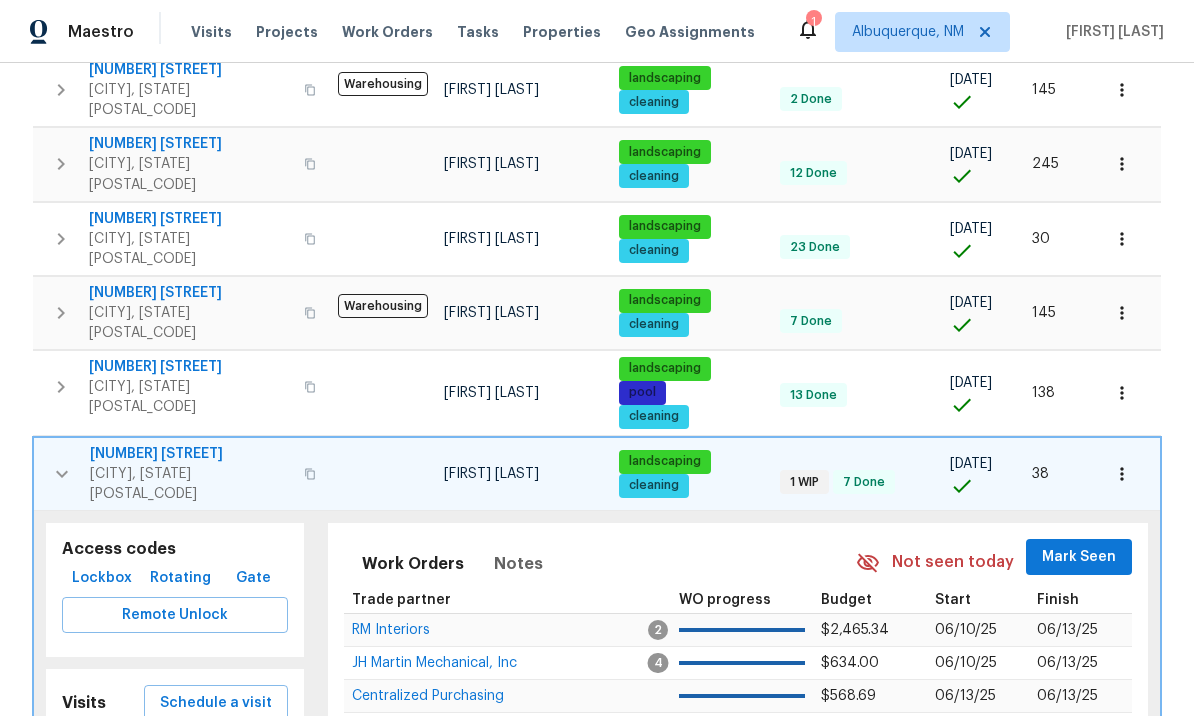 scroll, scrollTop: 556, scrollLeft: 0, axis: vertical 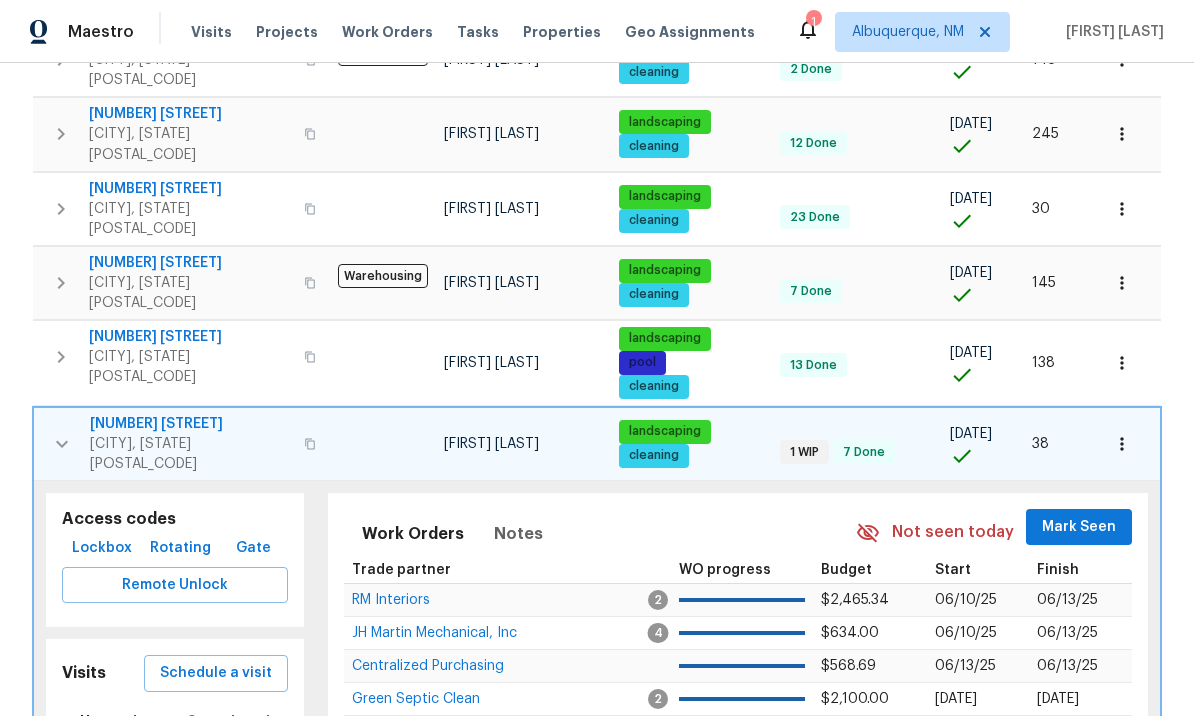 click on "230 Myrtle Grove Ln" at bounding box center (191, 424) 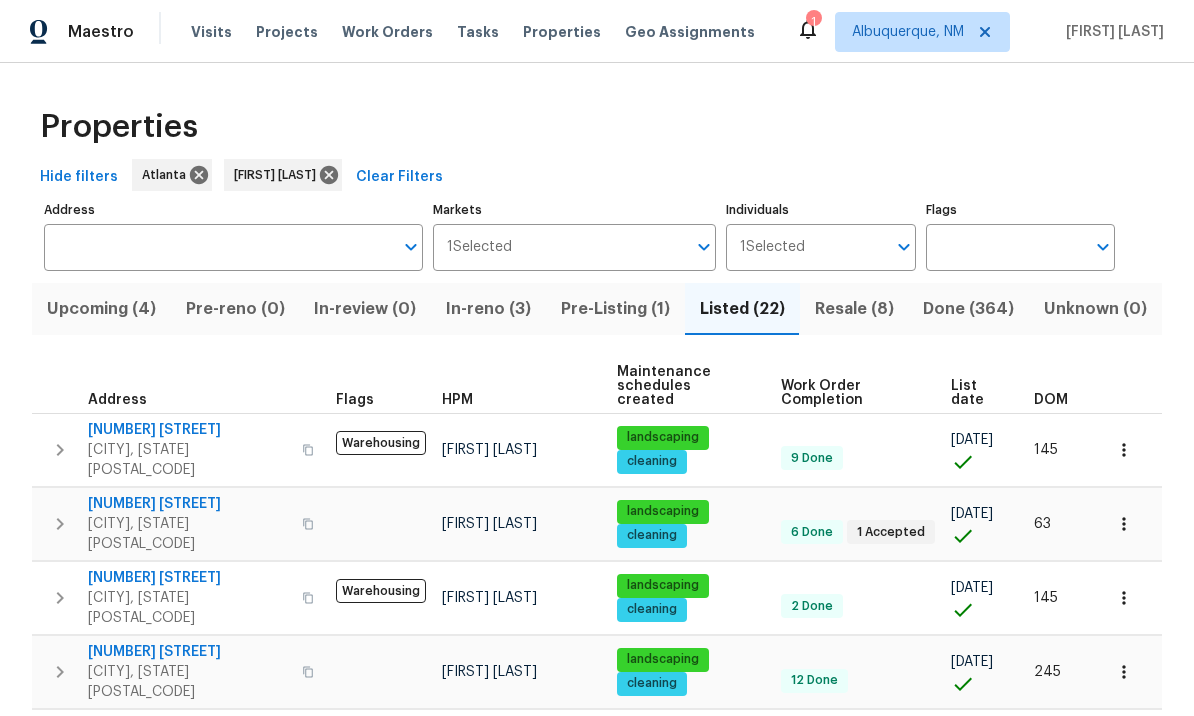 scroll, scrollTop: 0, scrollLeft: 0, axis: both 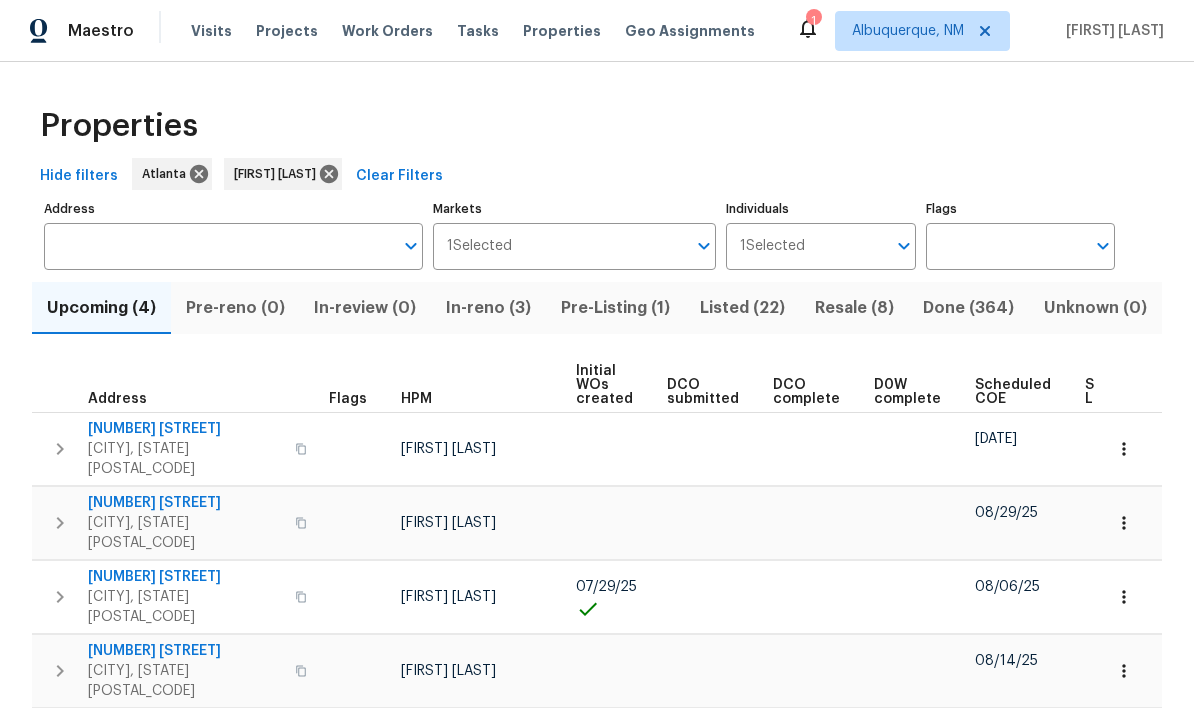 click on "In-reno (3)" at bounding box center [488, 309] 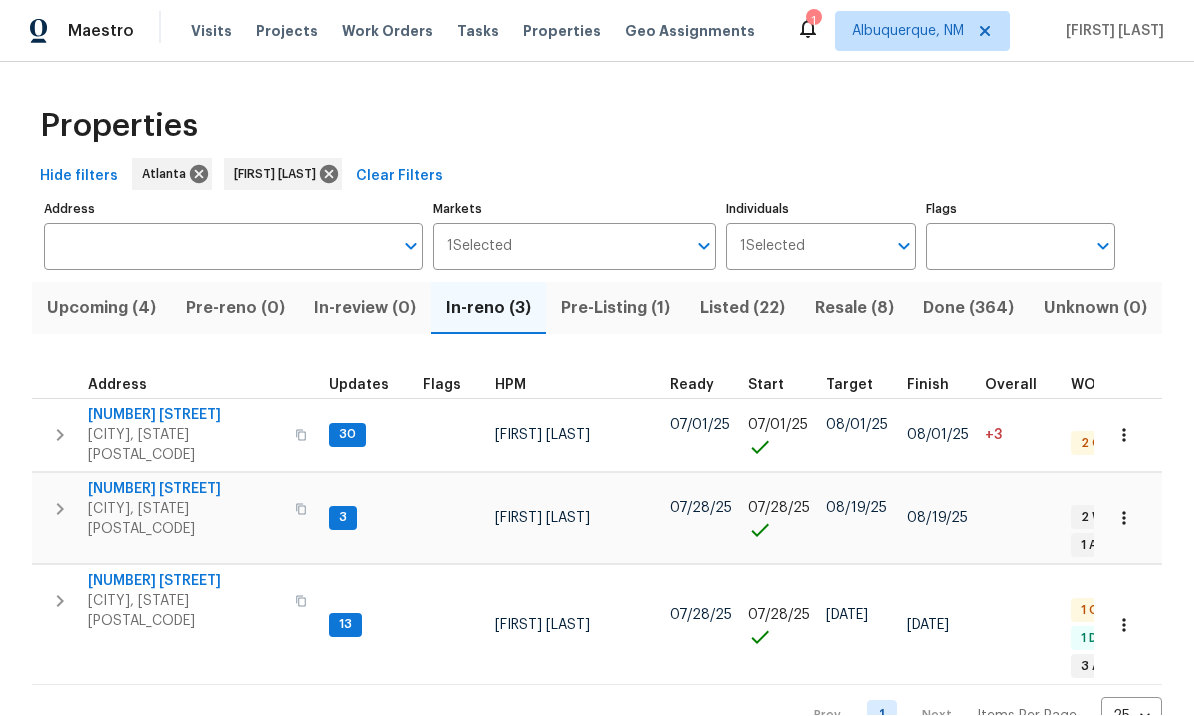 click on "30 Craines Vw" at bounding box center [185, 490] 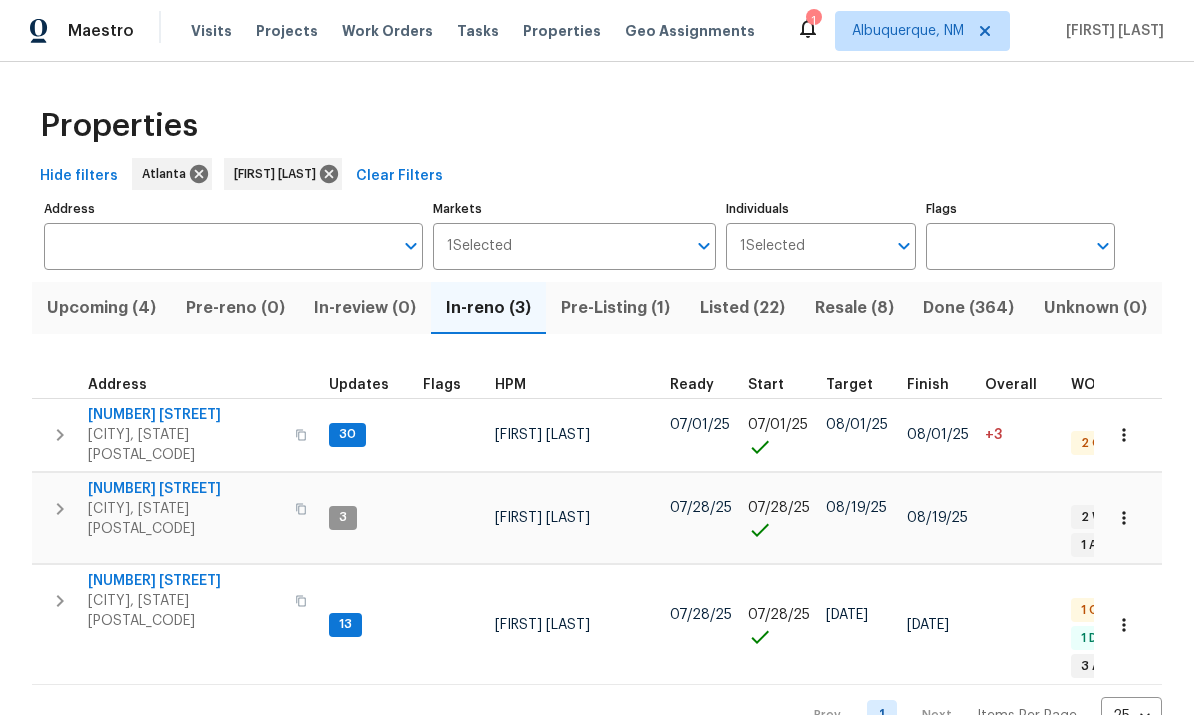 click on "747 Lakemont Dr" at bounding box center [185, 416] 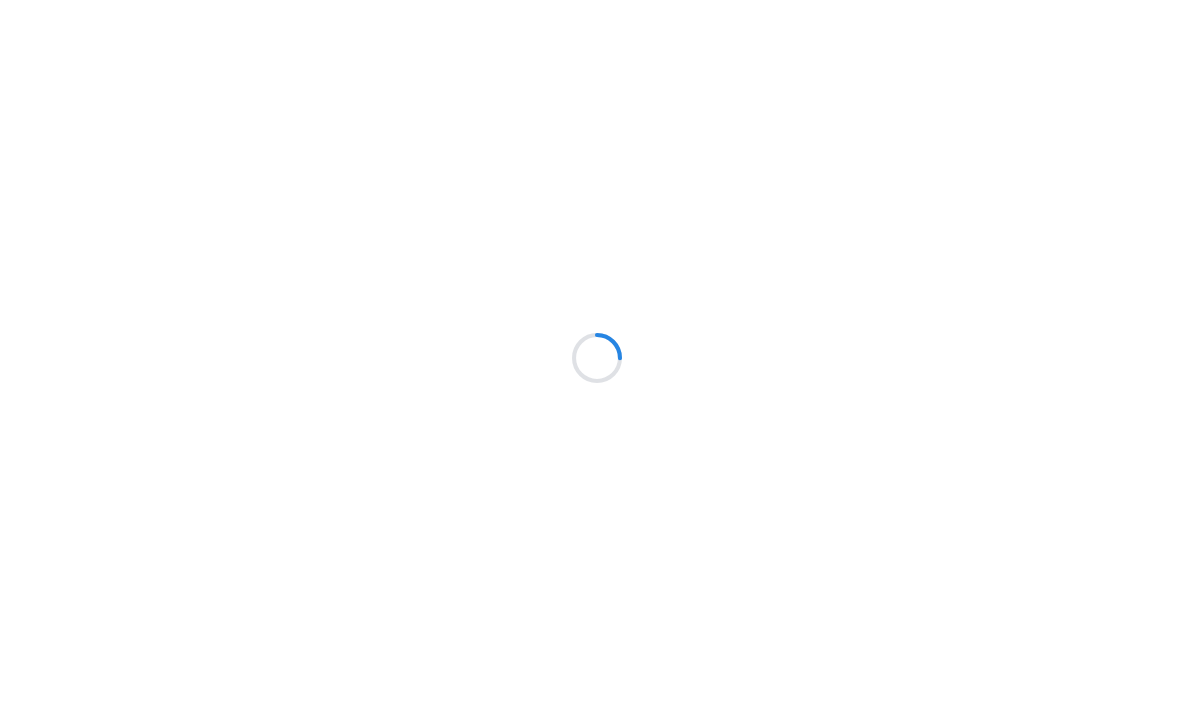 scroll, scrollTop: 0, scrollLeft: 0, axis: both 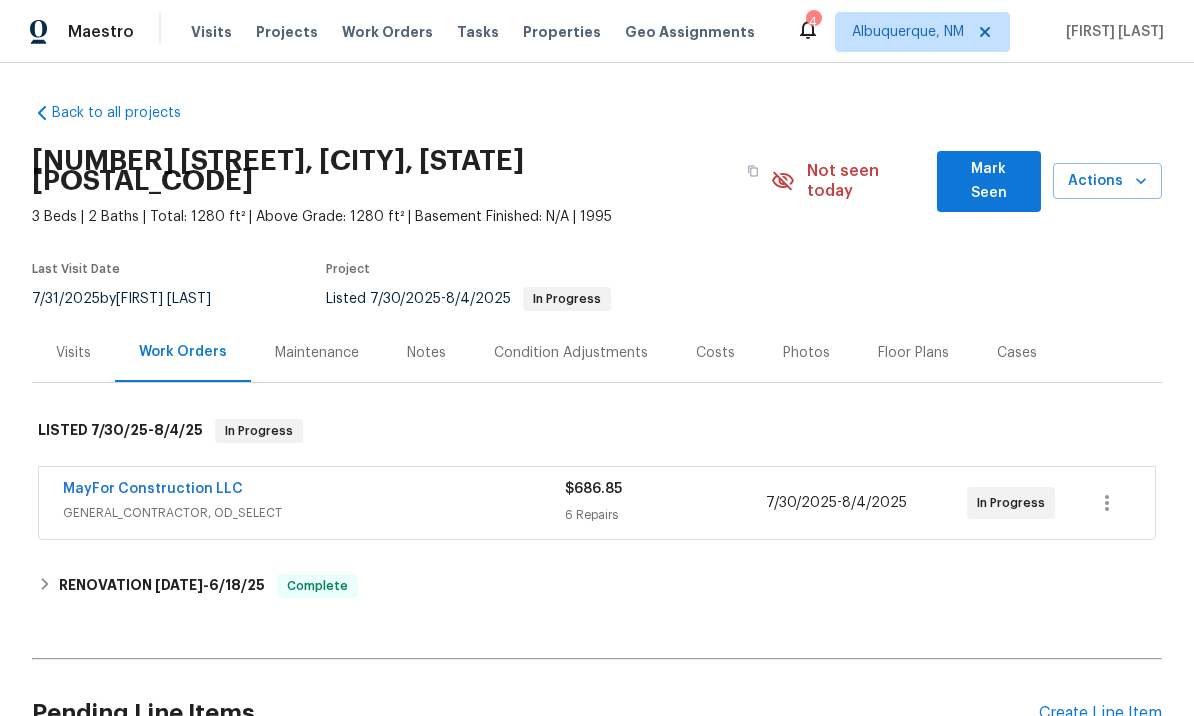 click on "MayFor Construction LLC" at bounding box center [153, 489] 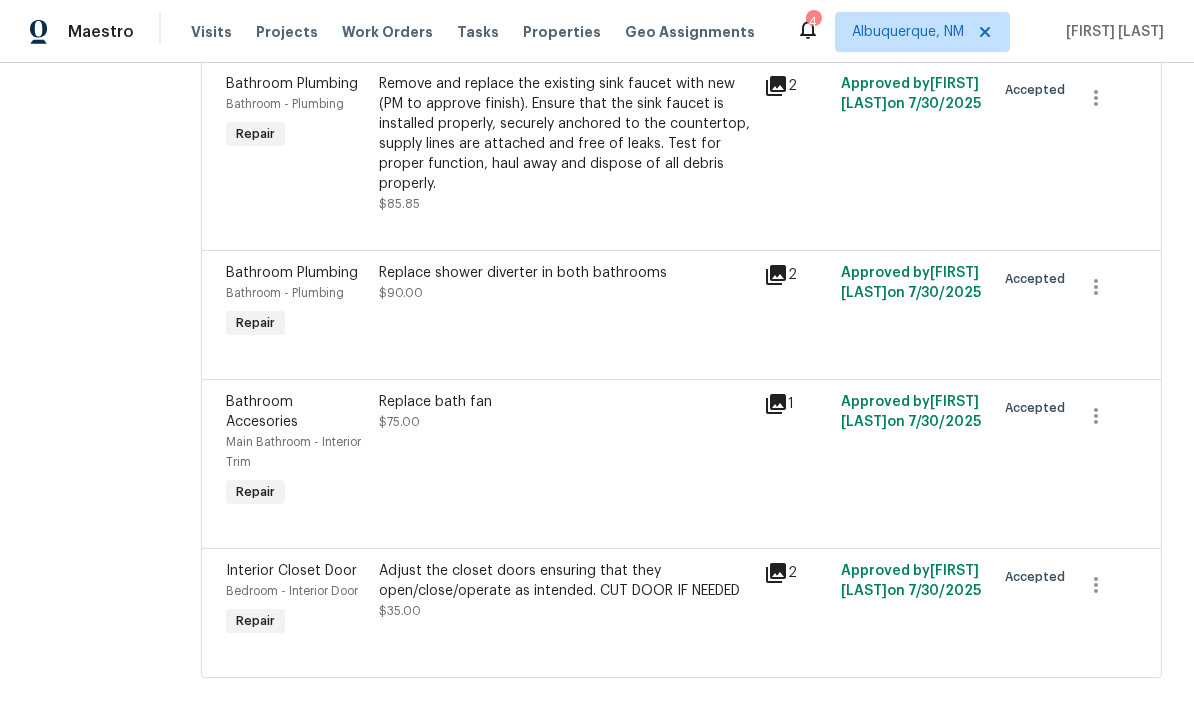 scroll, scrollTop: 620, scrollLeft: 0, axis: vertical 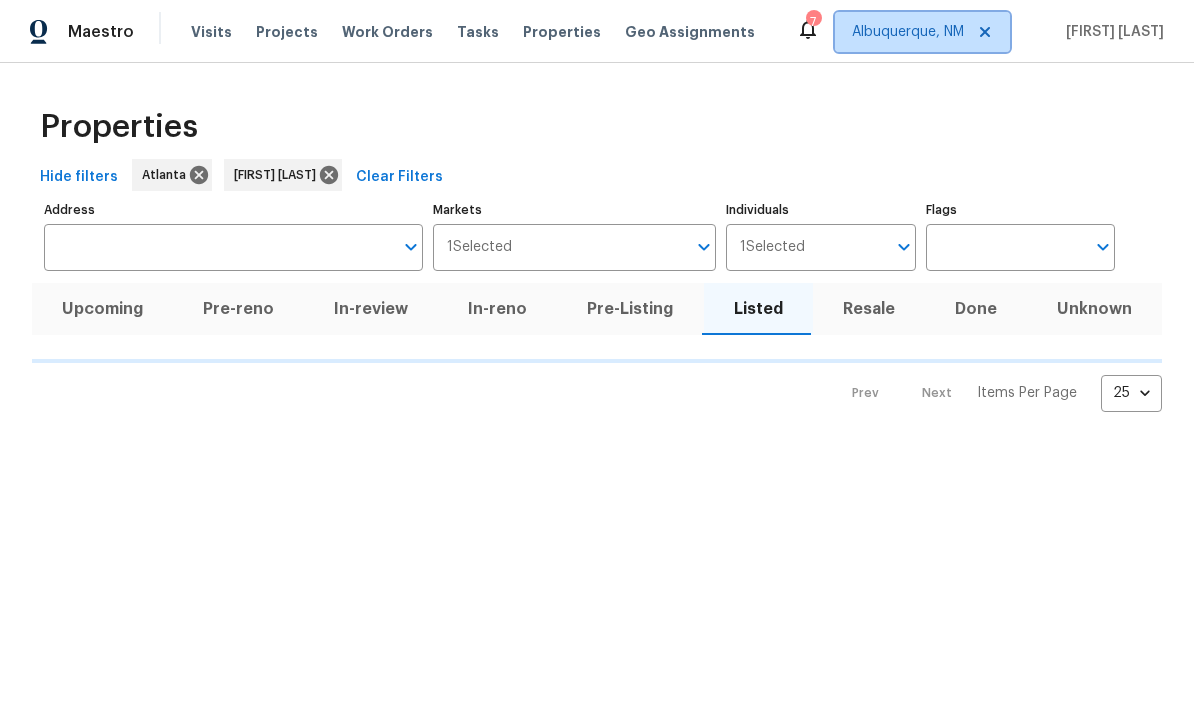 click on "Albuquerque, NM" at bounding box center (908, 32) 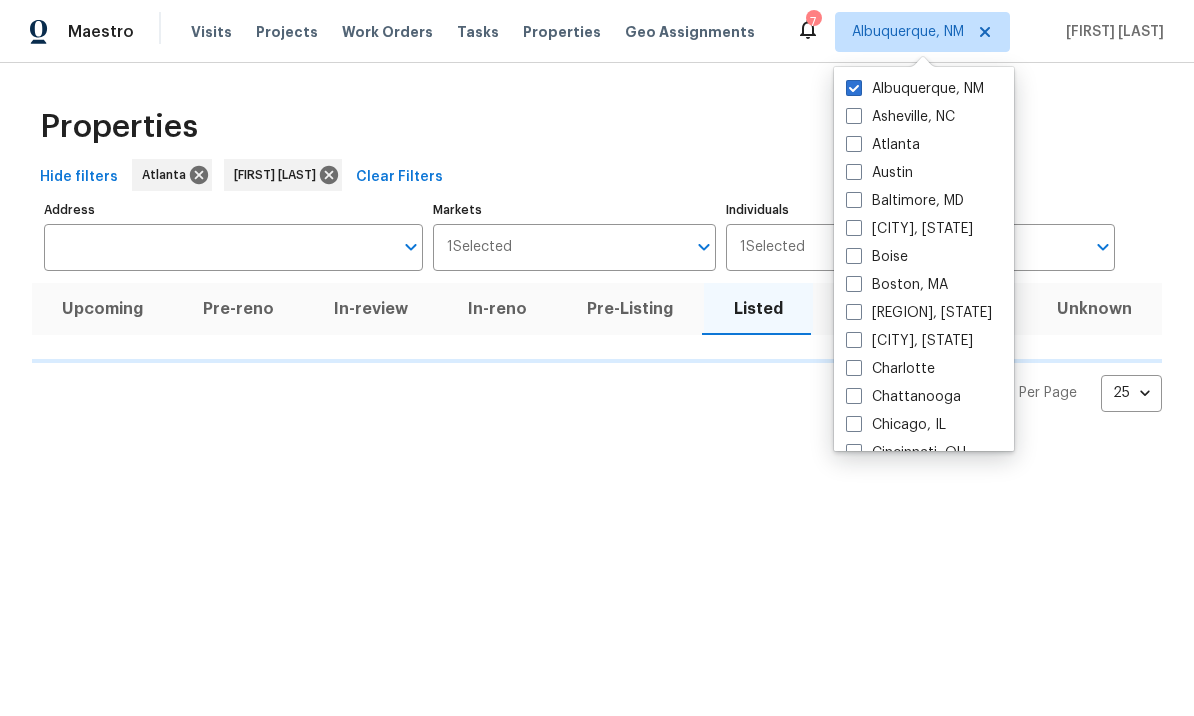 click on "Atlanta" at bounding box center [883, 145] 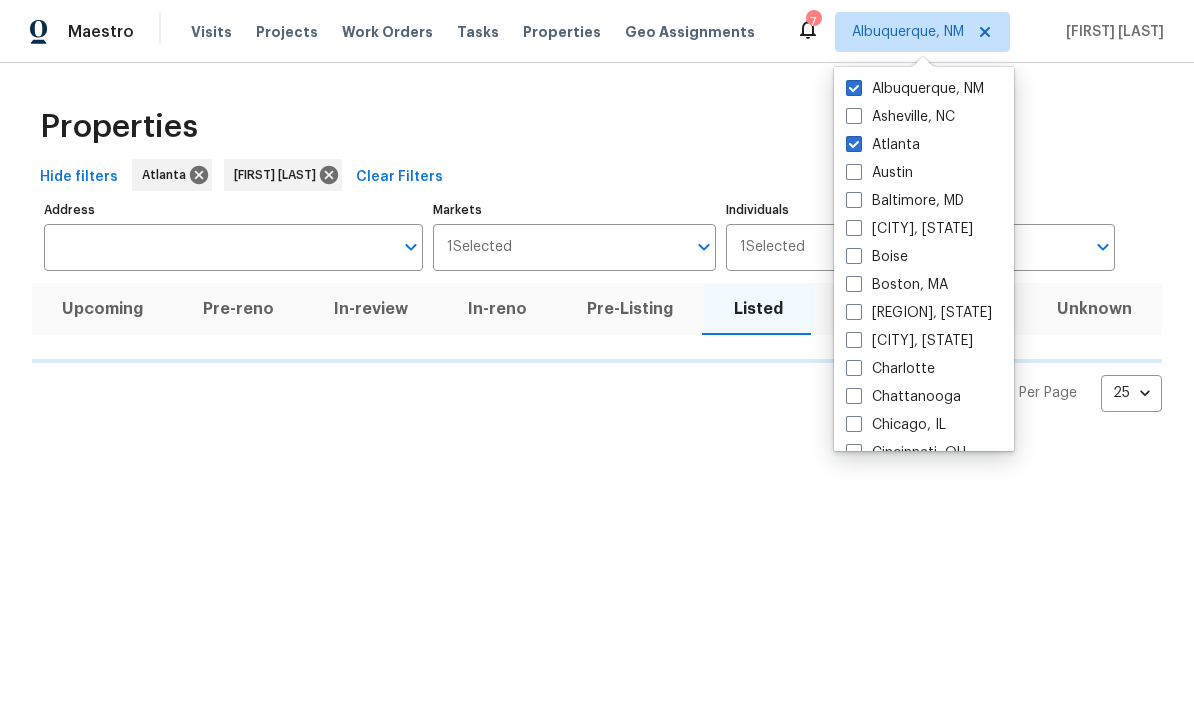 checkbox on "true" 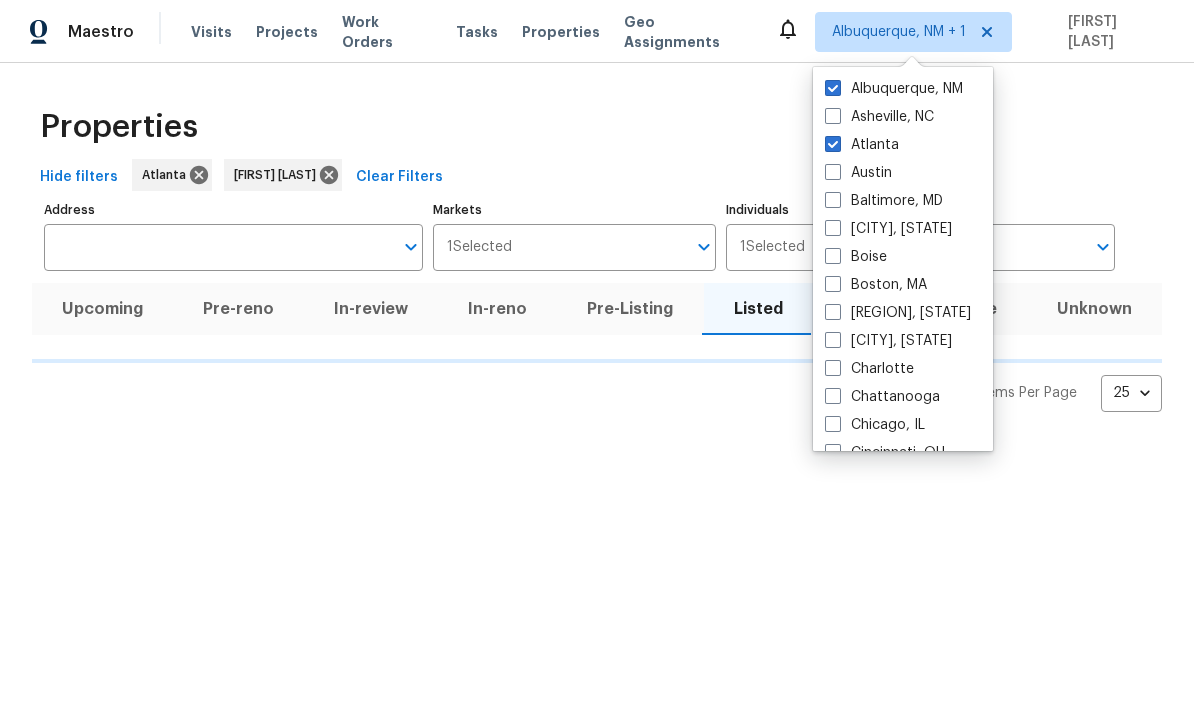 click at bounding box center (833, 88) 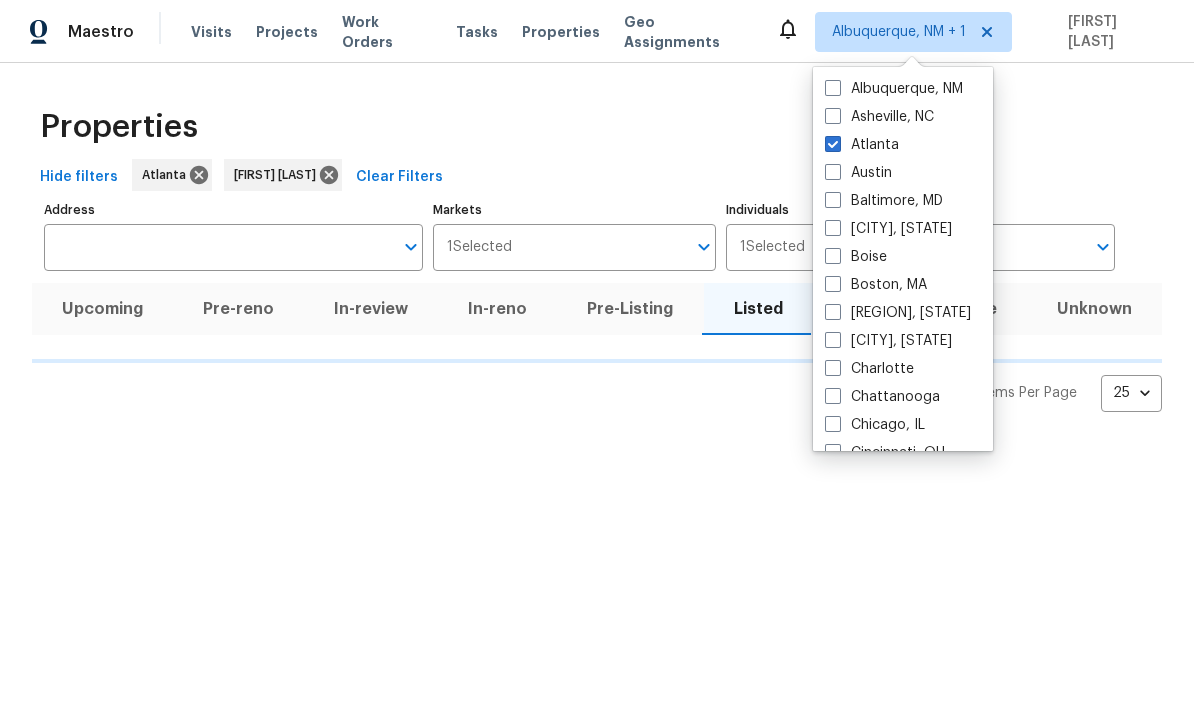 checkbox on "false" 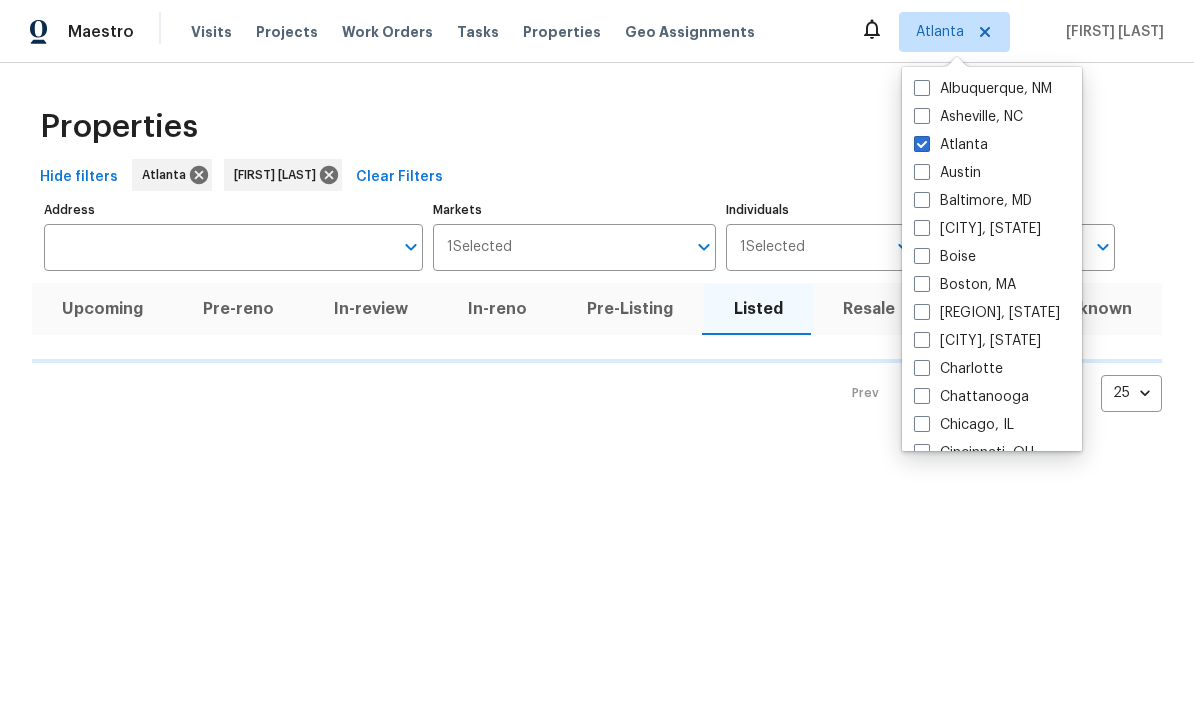 click on "Properties" at bounding box center (597, 127) 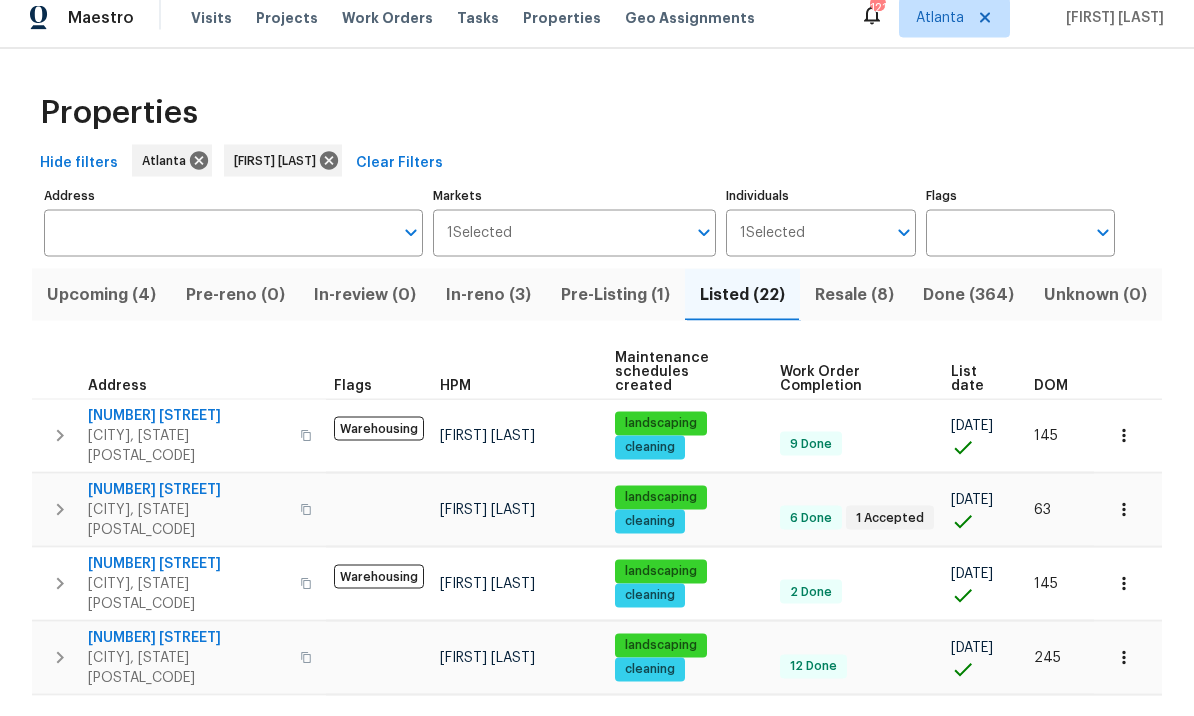 scroll, scrollTop: 69, scrollLeft: 0, axis: vertical 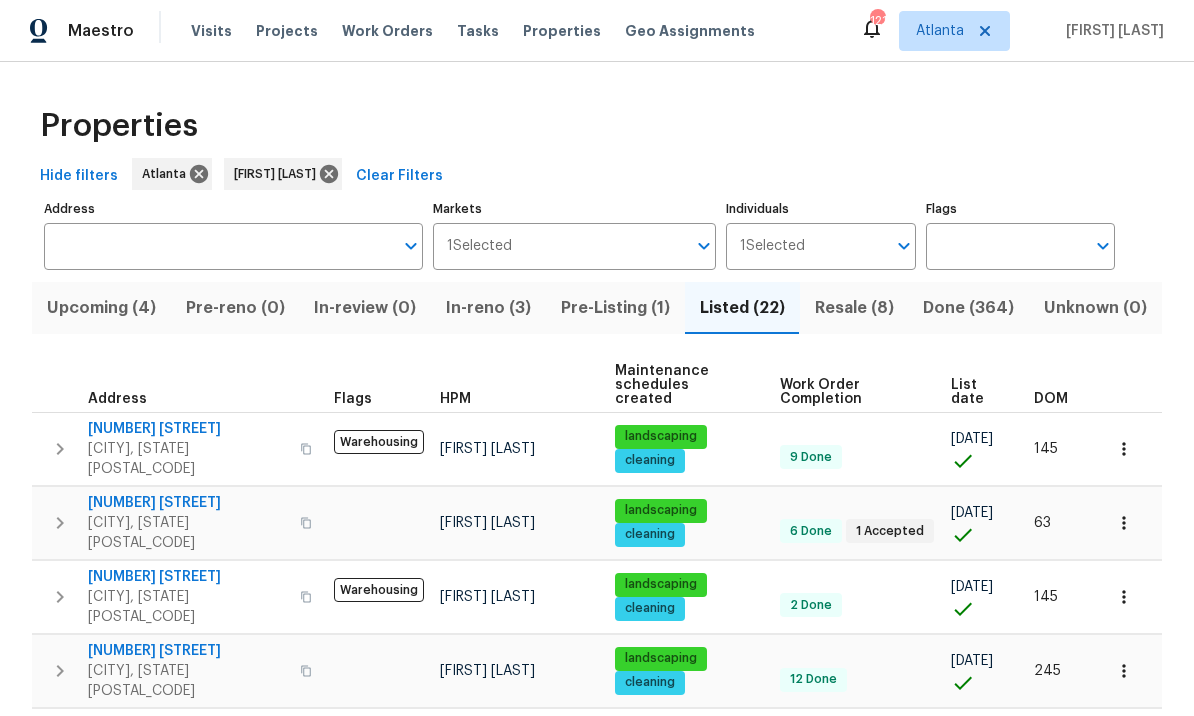 click on "Upcoming (4)" at bounding box center [101, 309] 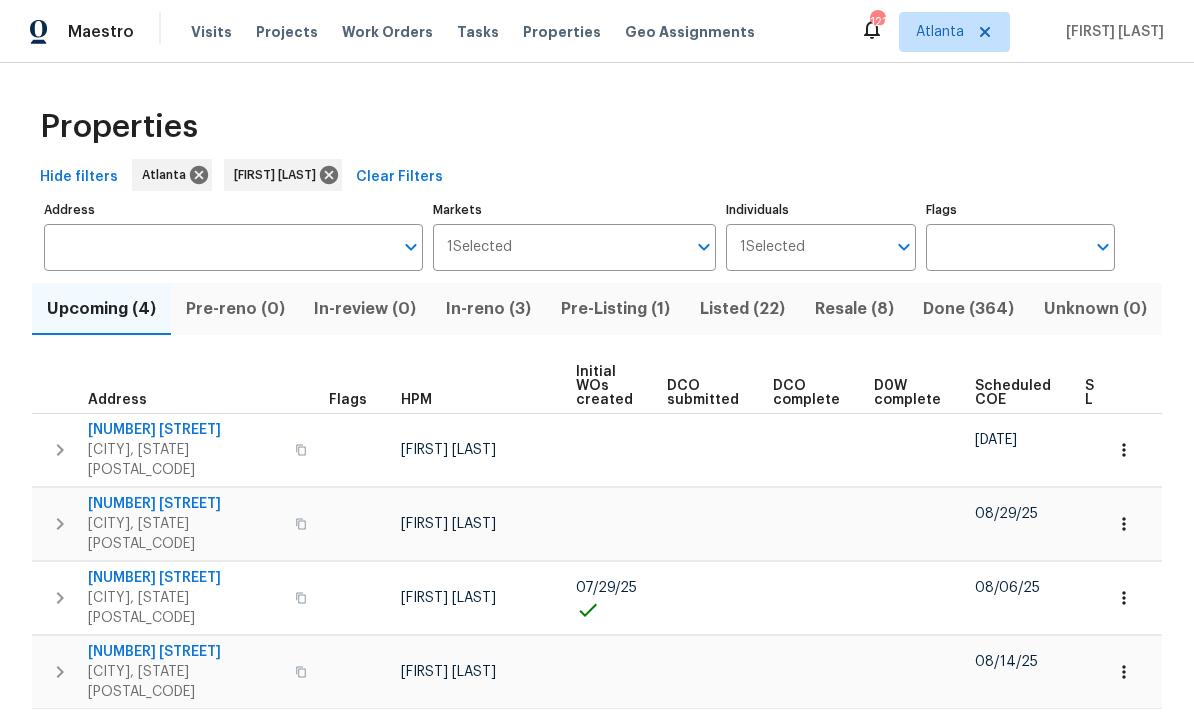 scroll, scrollTop: 11, scrollLeft: 0, axis: vertical 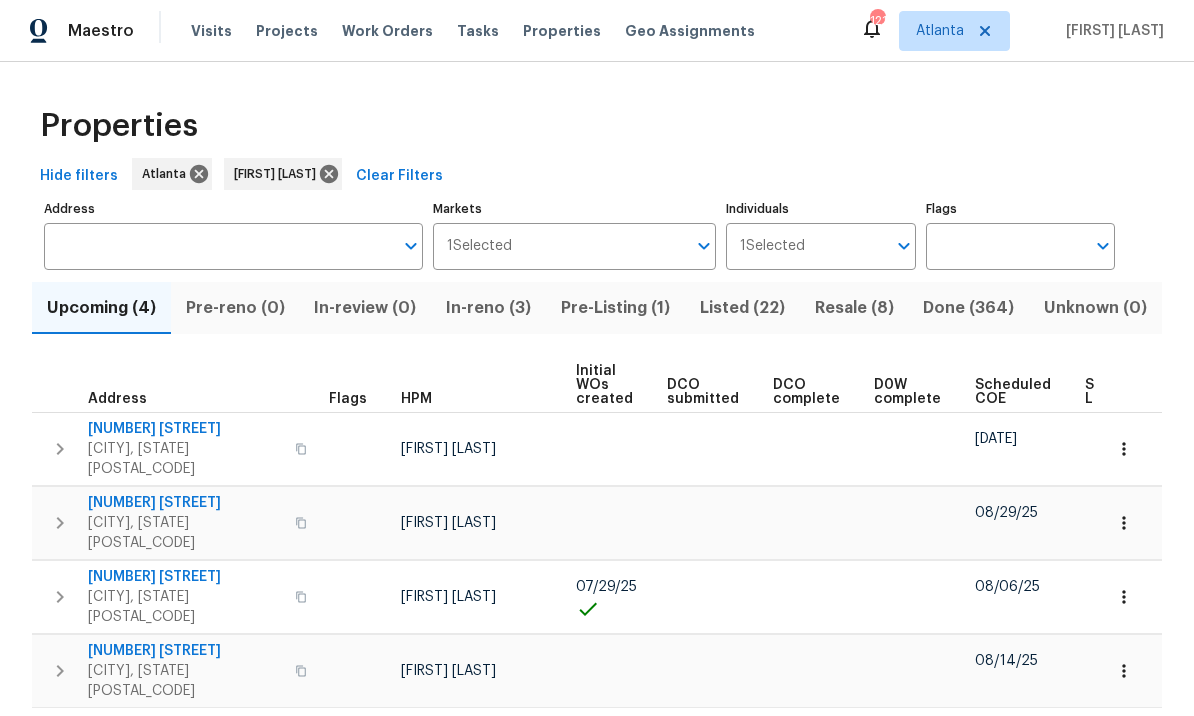 click on "270 Laurel Way" at bounding box center [185, 578] 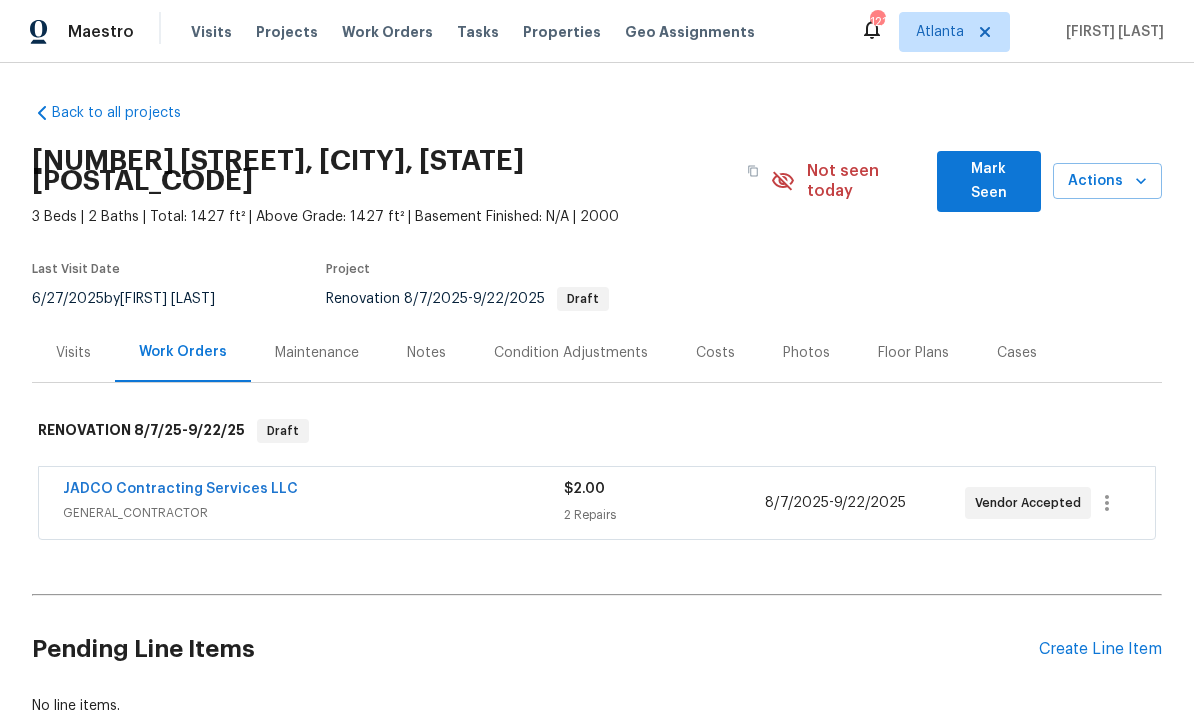 scroll, scrollTop: 0, scrollLeft: 0, axis: both 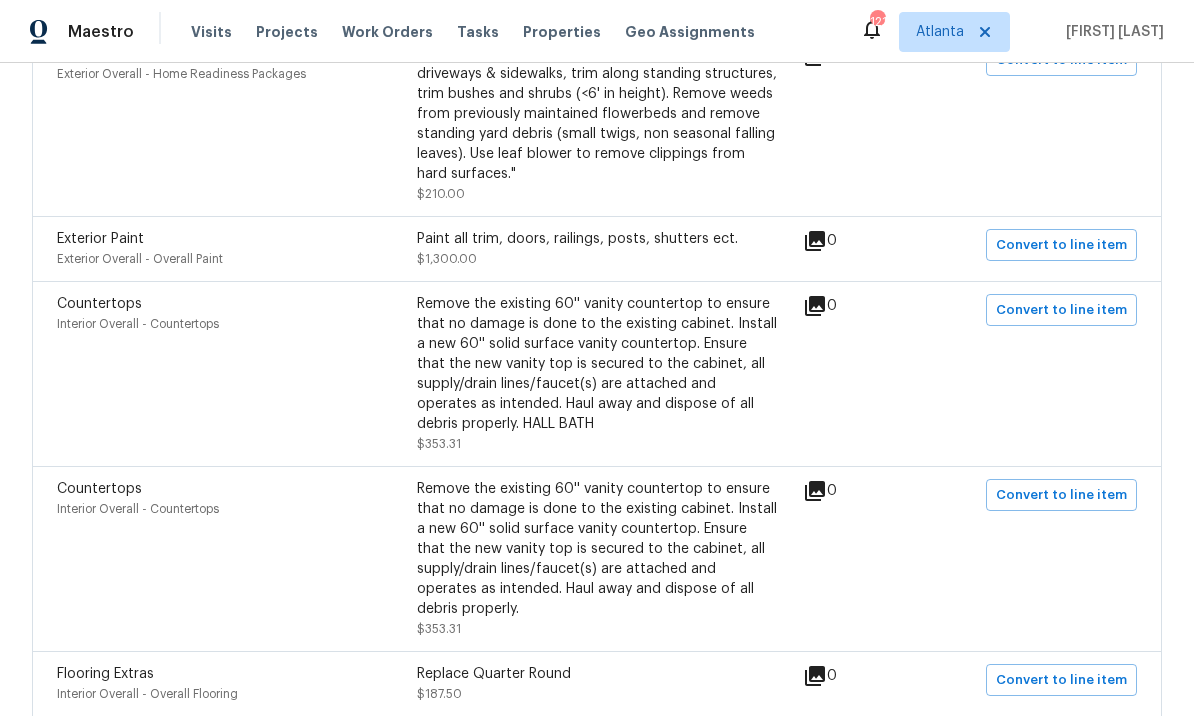 click on "Countertops Interior Overall - Countertops
Remove the existing 60'' vanity countertop to ensure that no damage is done to the existing cabinet. Install a new 60'' solid surface vanity countertop. Ensure that the new vanity top is secured to the cabinet, all supply/drain lines/faucet(s) are attached and operates as intended. Haul away and dispose of all debris properly. HALL BATH $353.31   0 Convert to line item" at bounding box center (597, 374) 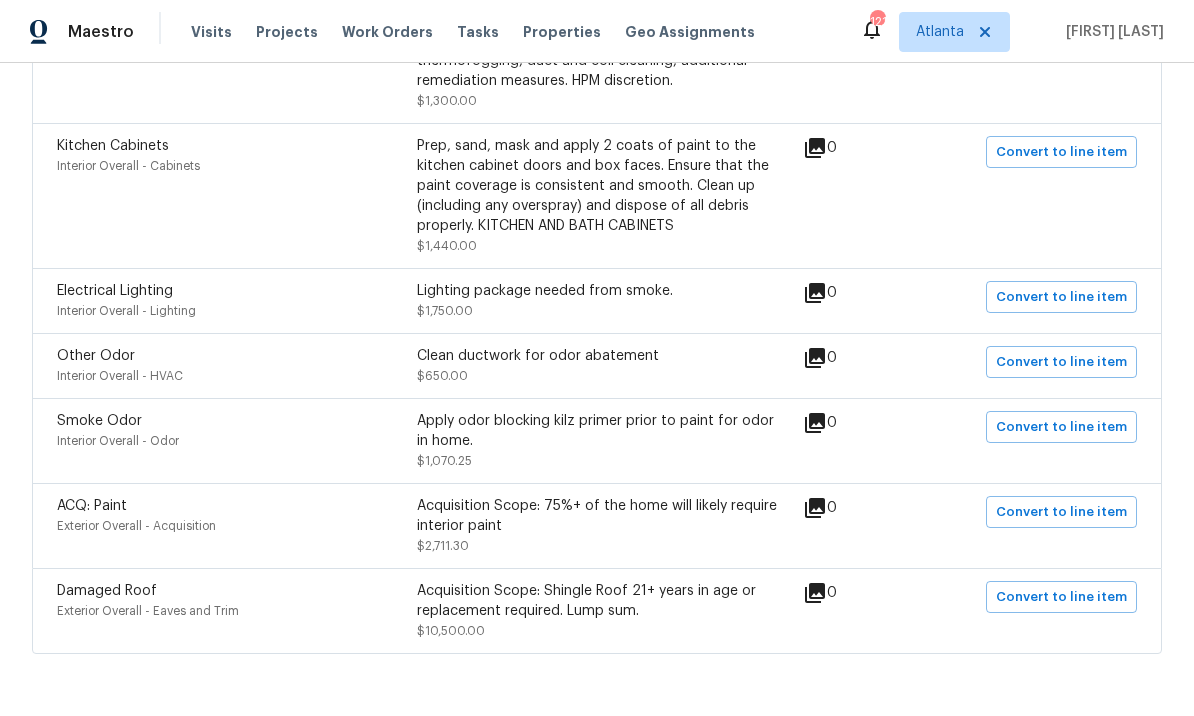 scroll, scrollTop: 3797, scrollLeft: 0, axis: vertical 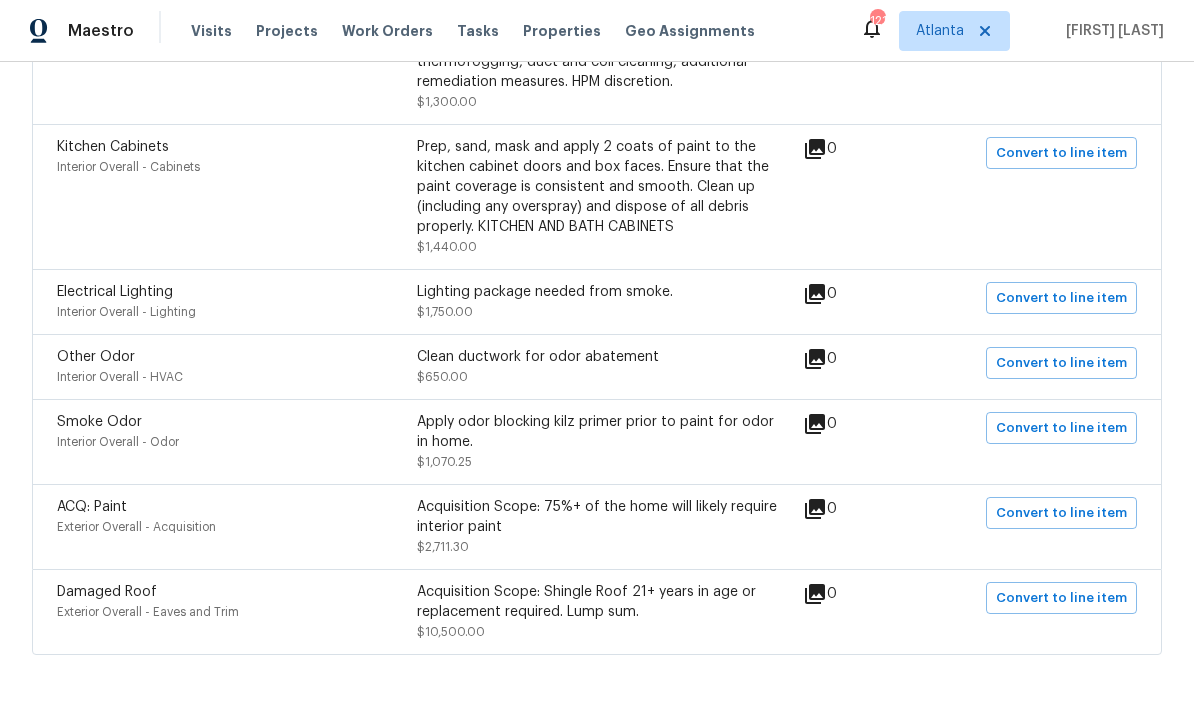 click on "Exterior Overall - Acquisition" at bounding box center [237, 528] 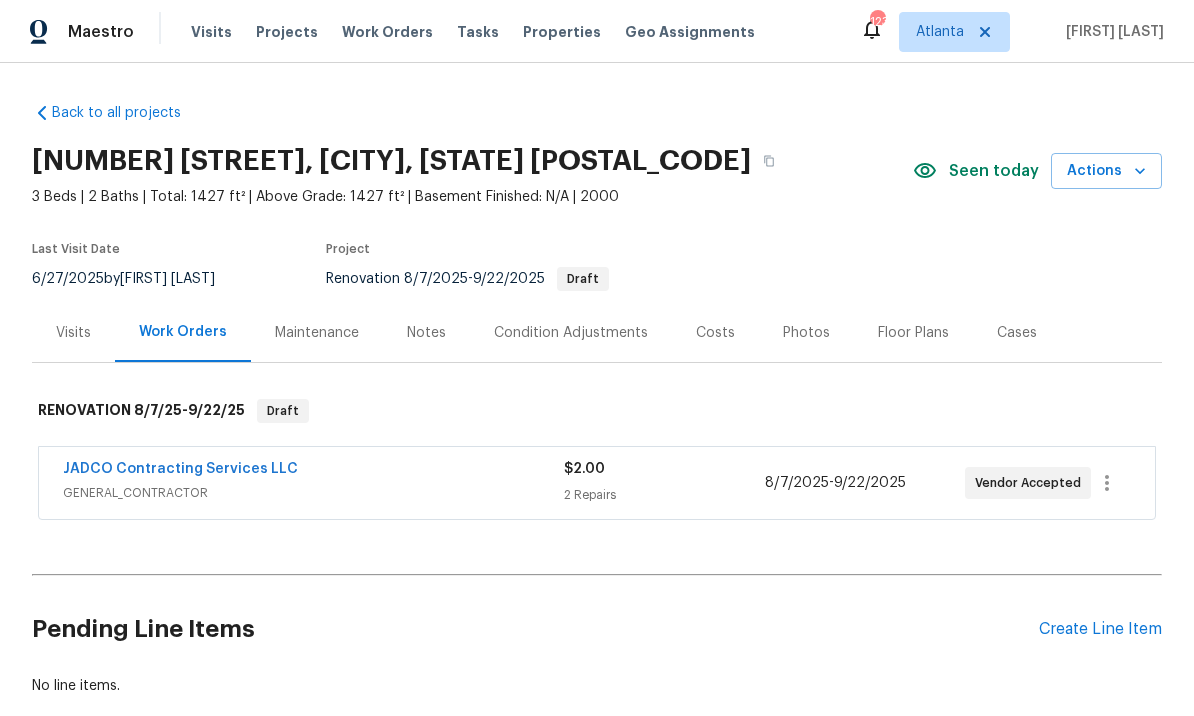 scroll, scrollTop: 0, scrollLeft: 0, axis: both 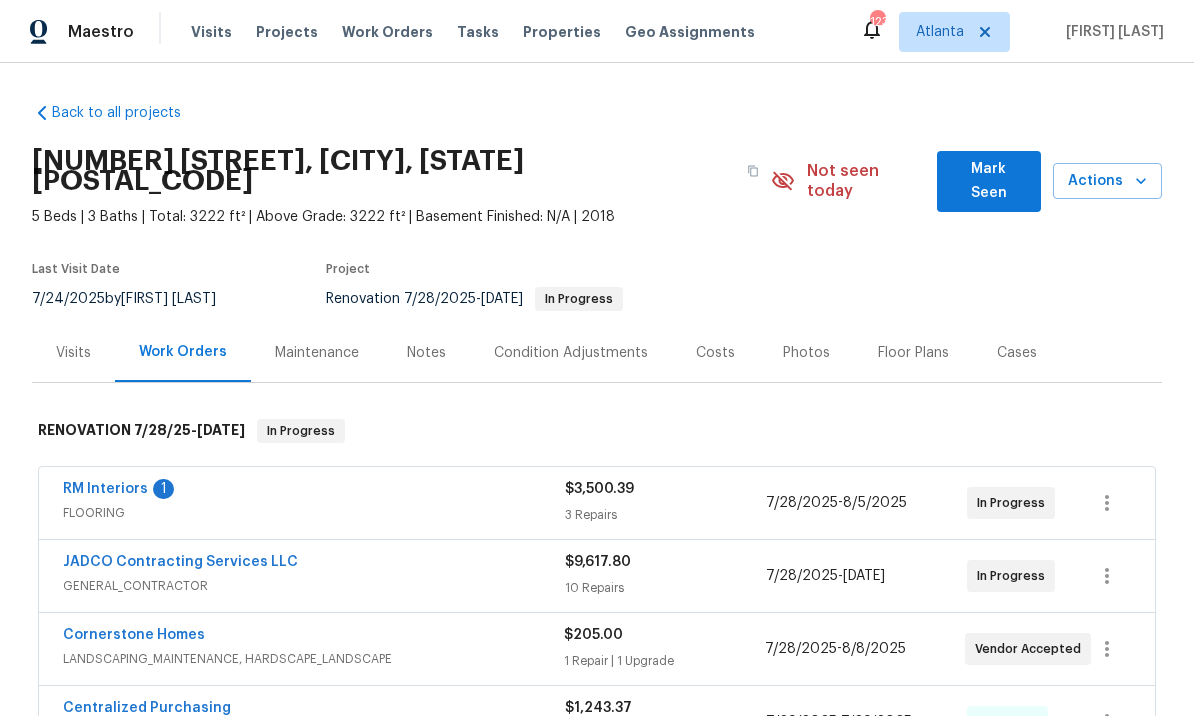 click on "Mark Seen" at bounding box center (989, 181) 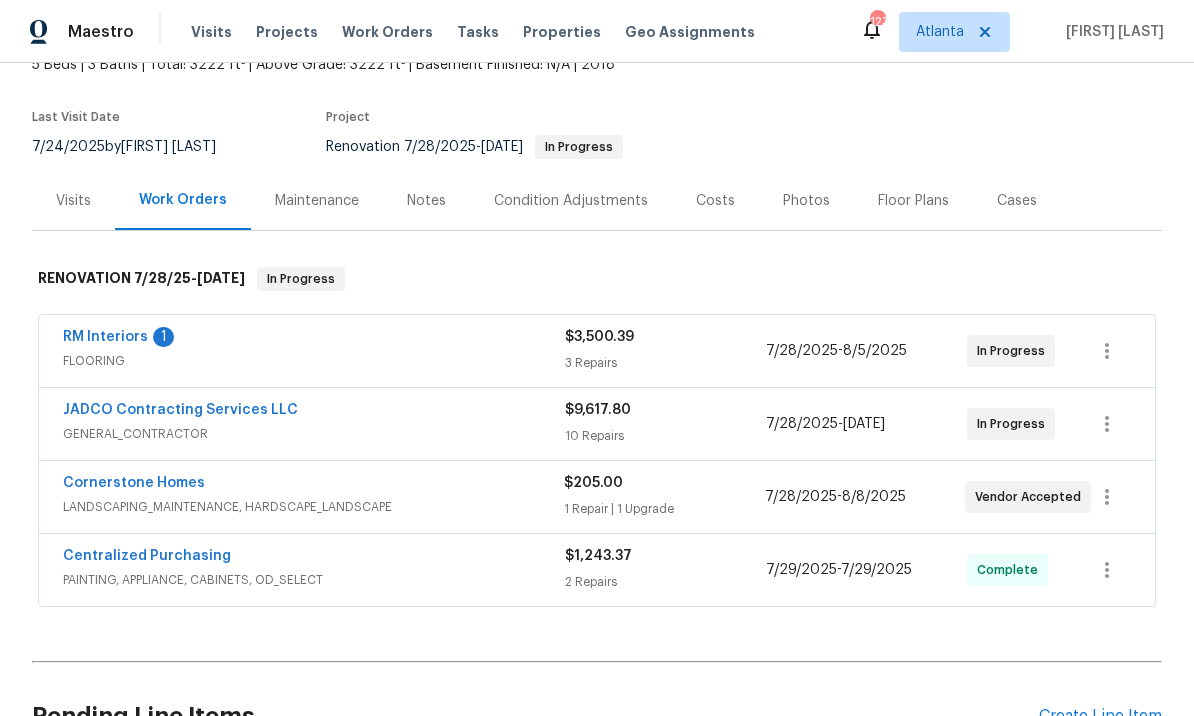 scroll, scrollTop: 126, scrollLeft: 0, axis: vertical 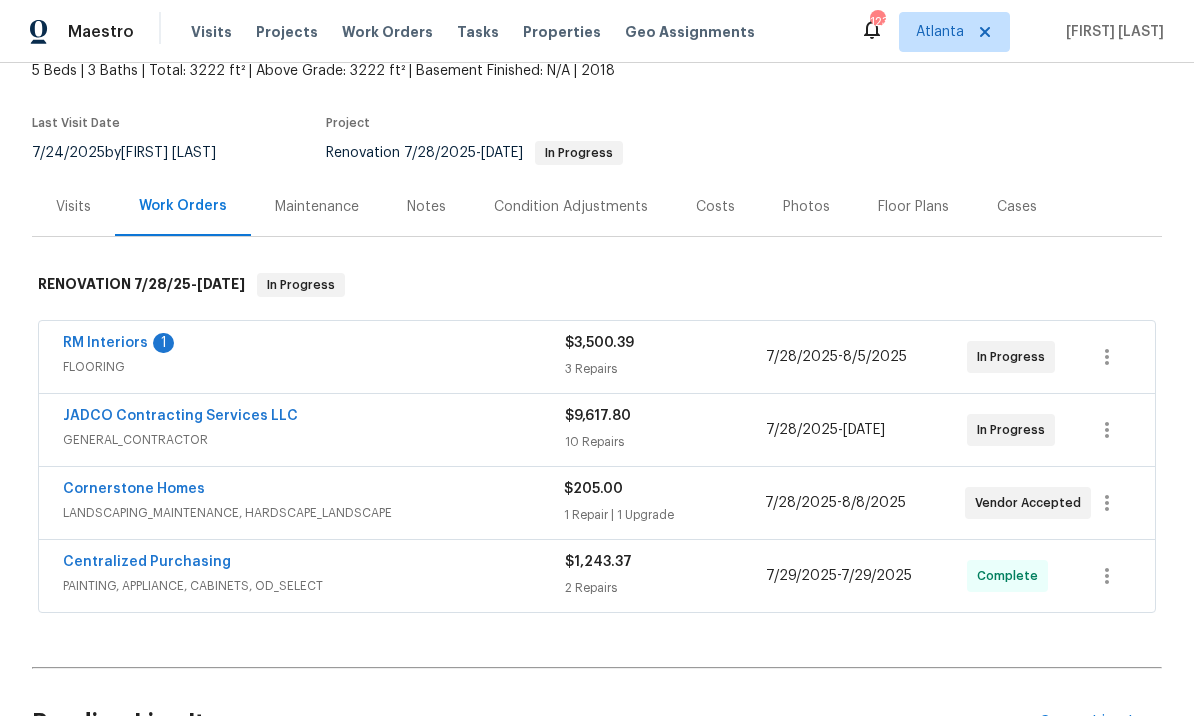 click on "RM Interiors" at bounding box center [105, 343] 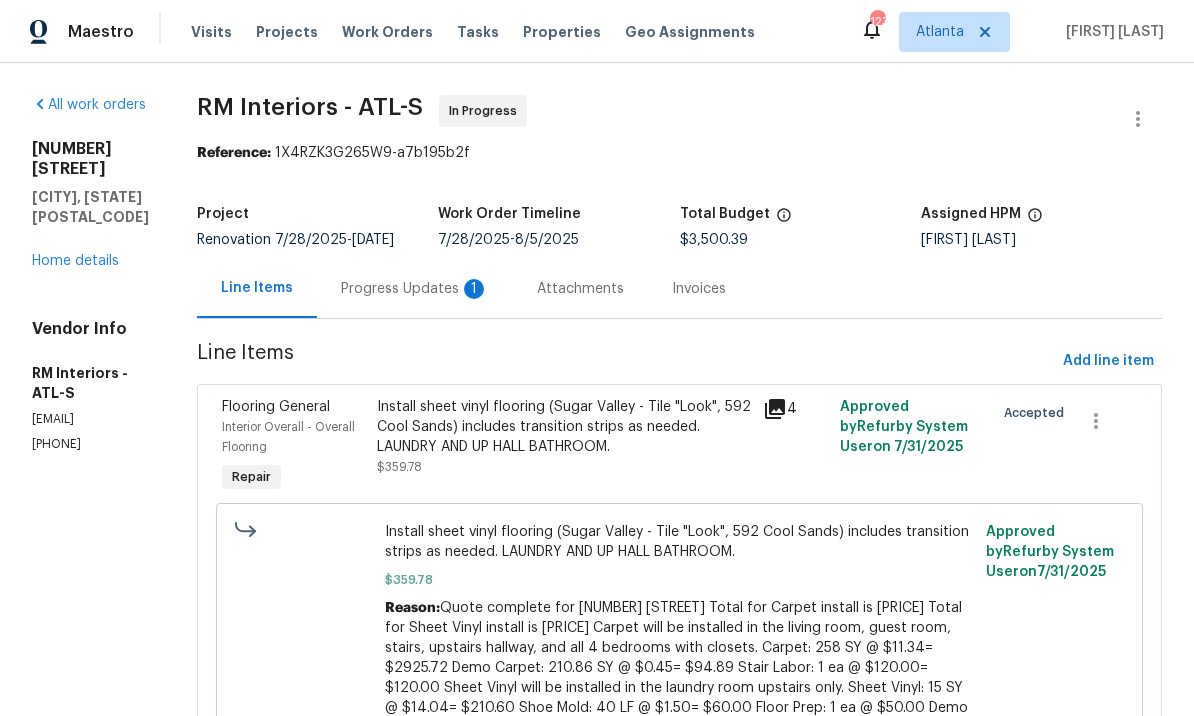 click on "Progress Updates 1" at bounding box center [415, 289] 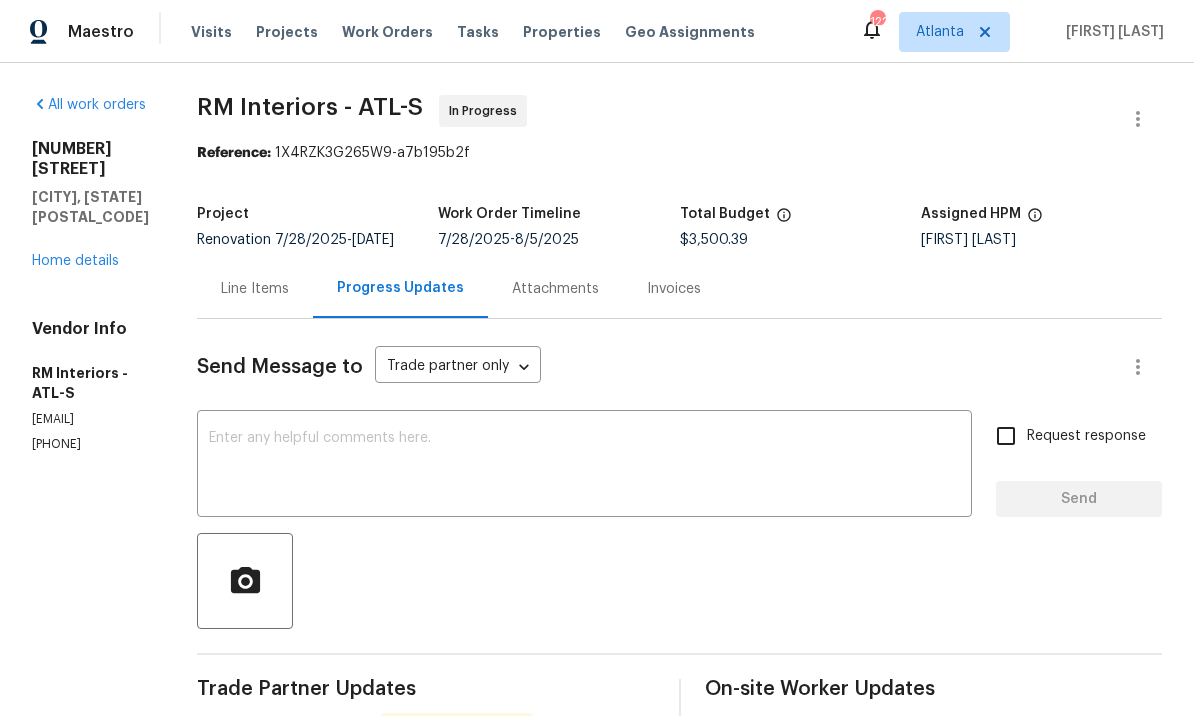 scroll, scrollTop: 0, scrollLeft: 0, axis: both 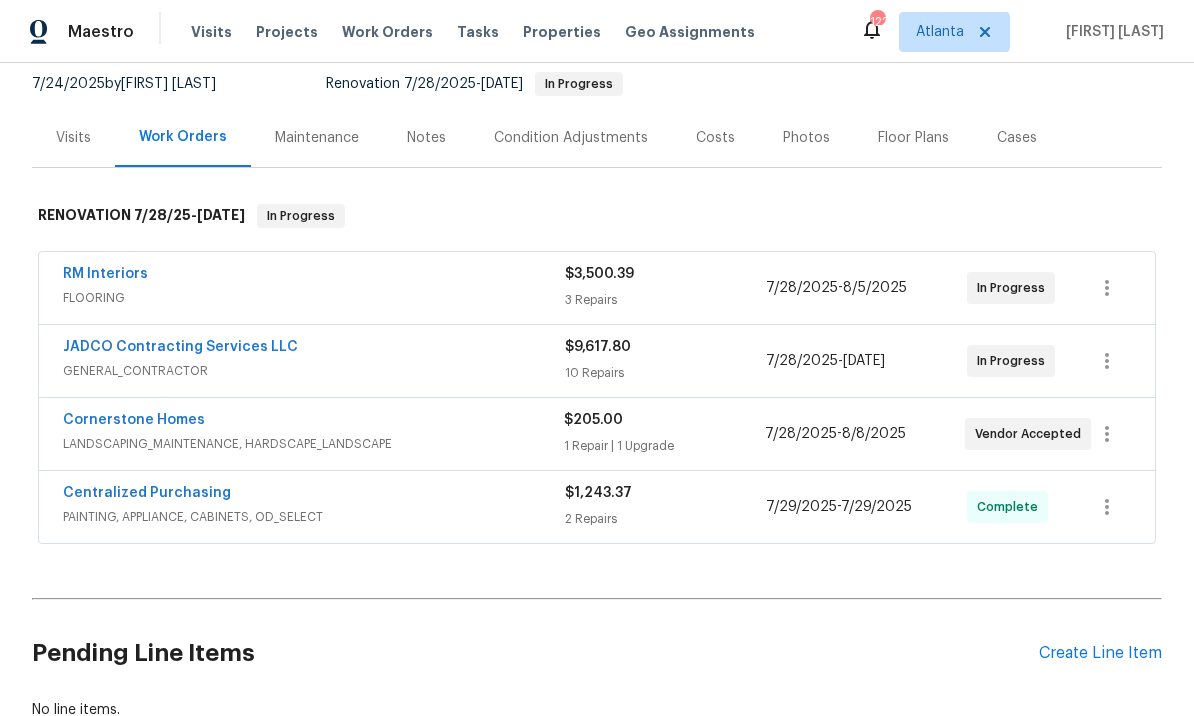 click on "Cornerstone Homes" at bounding box center (134, 420) 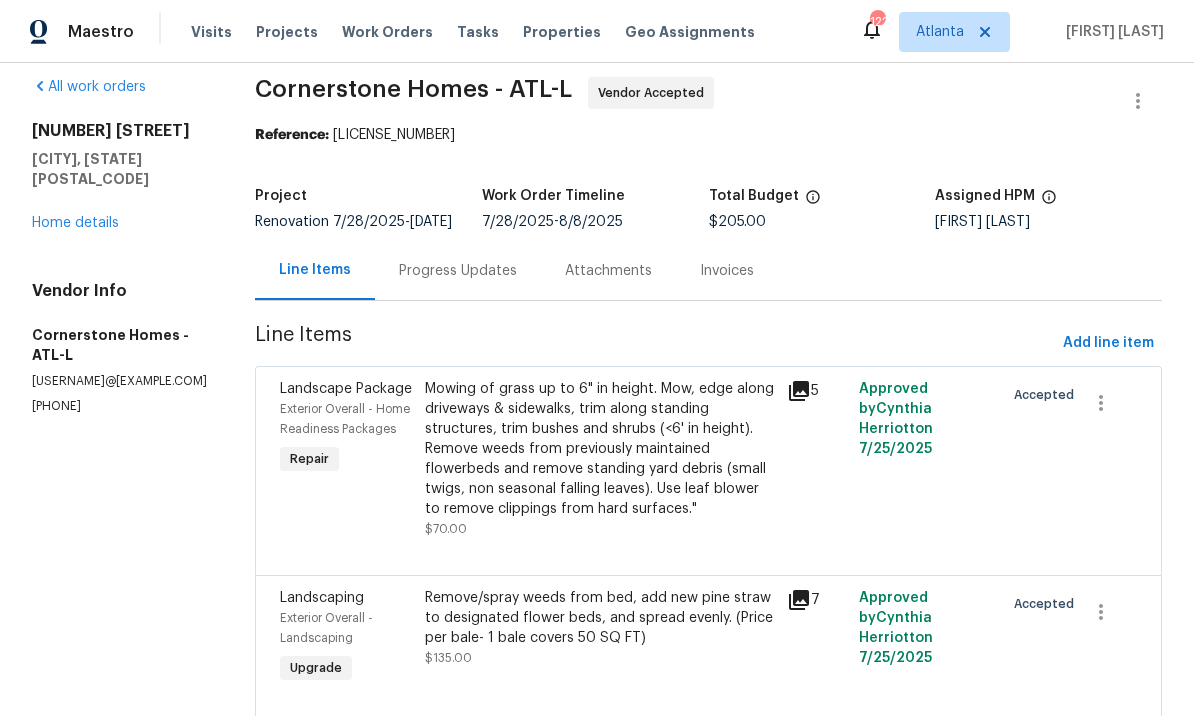 scroll, scrollTop: 17, scrollLeft: 0, axis: vertical 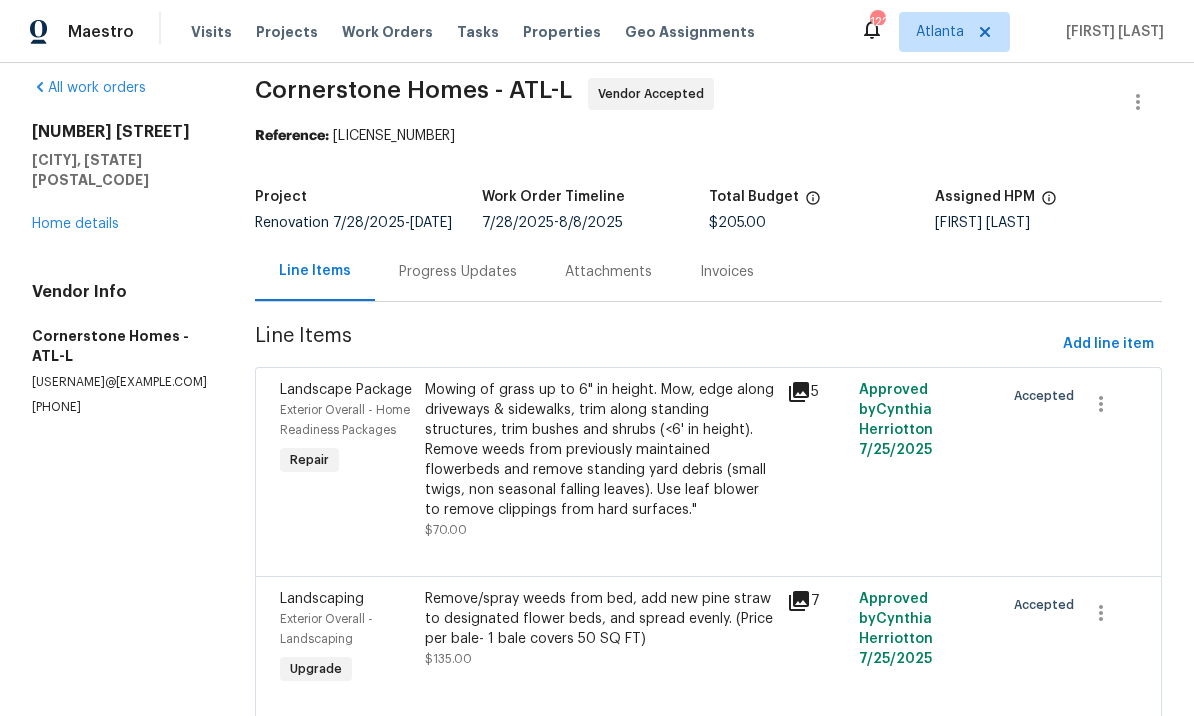 click on "Progress Updates" at bounding box center [458, 272] 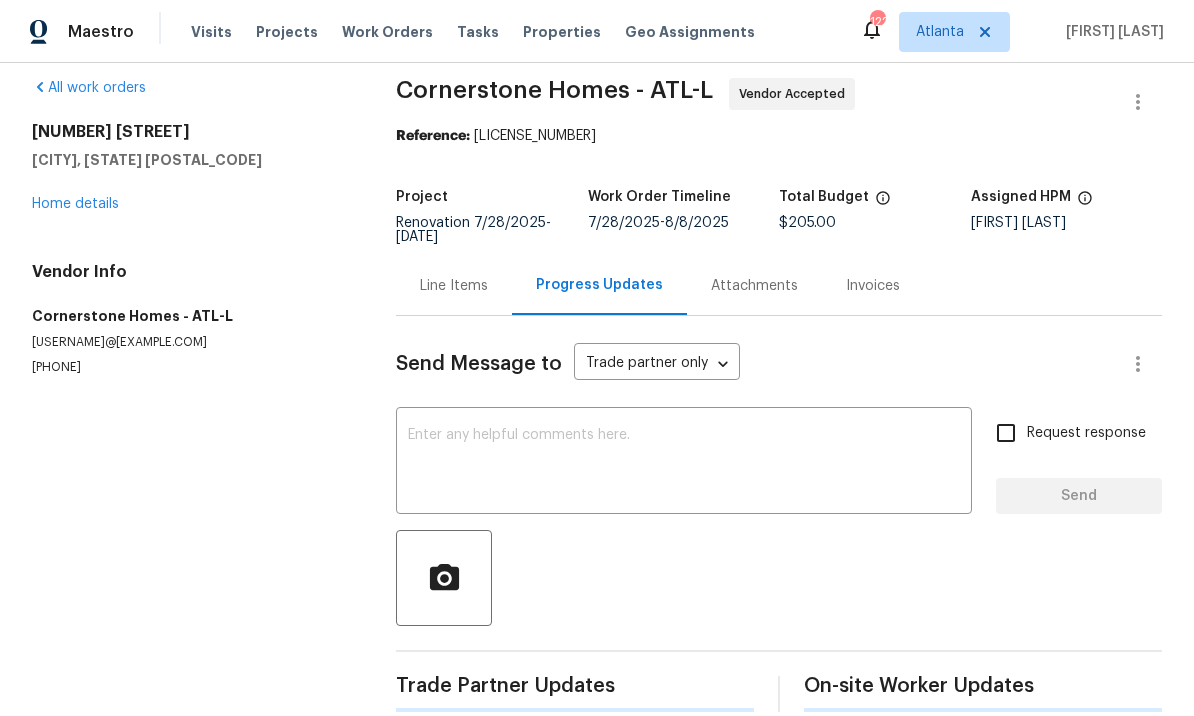 scroll, scrollTop: 0, scrollLeft: 0, axis: both 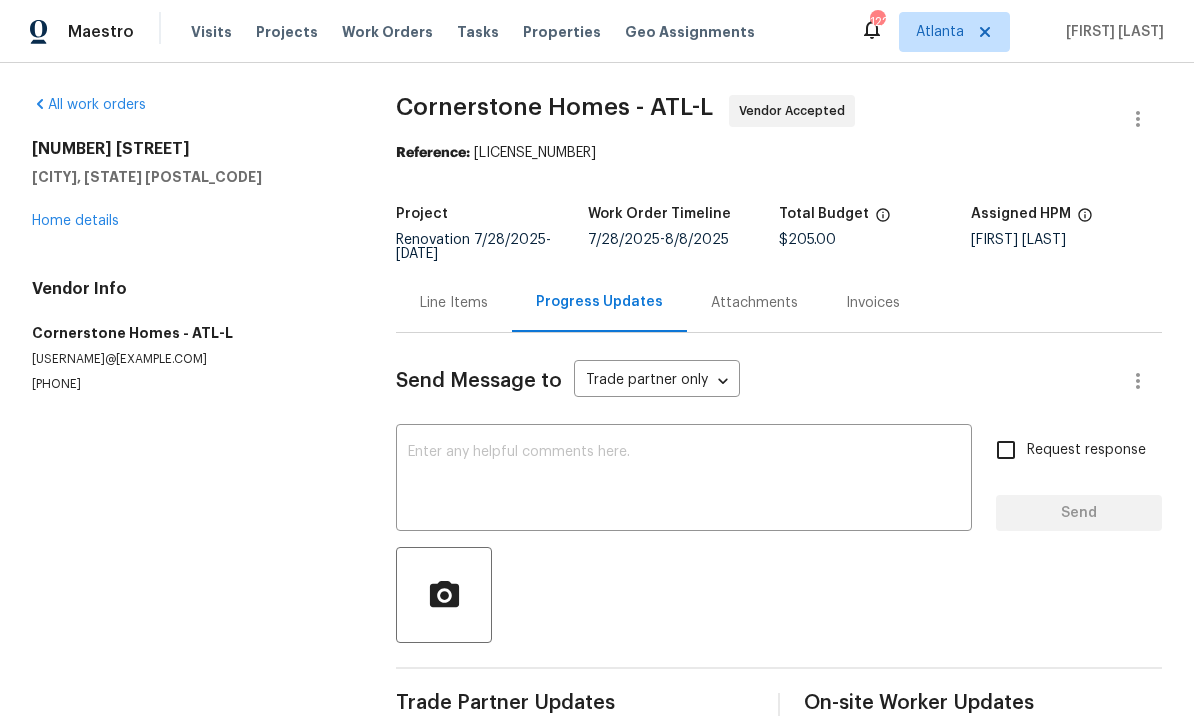 click at bounding box center [684, 480] 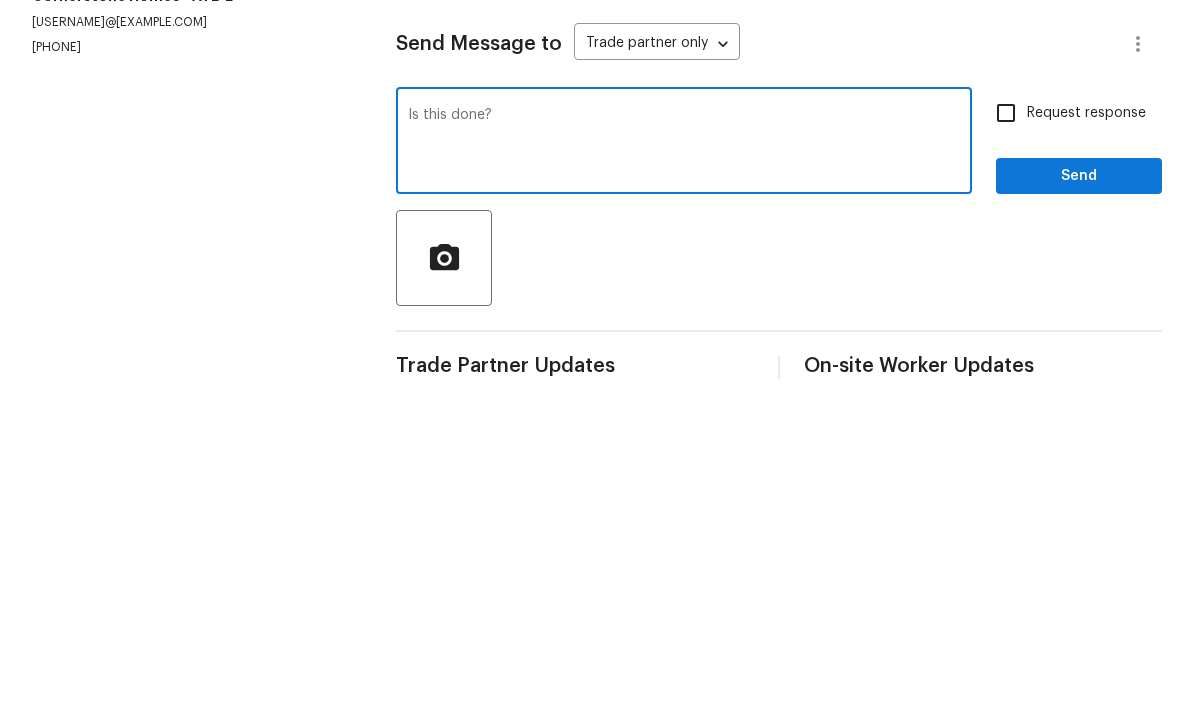 type on "Is this done?" 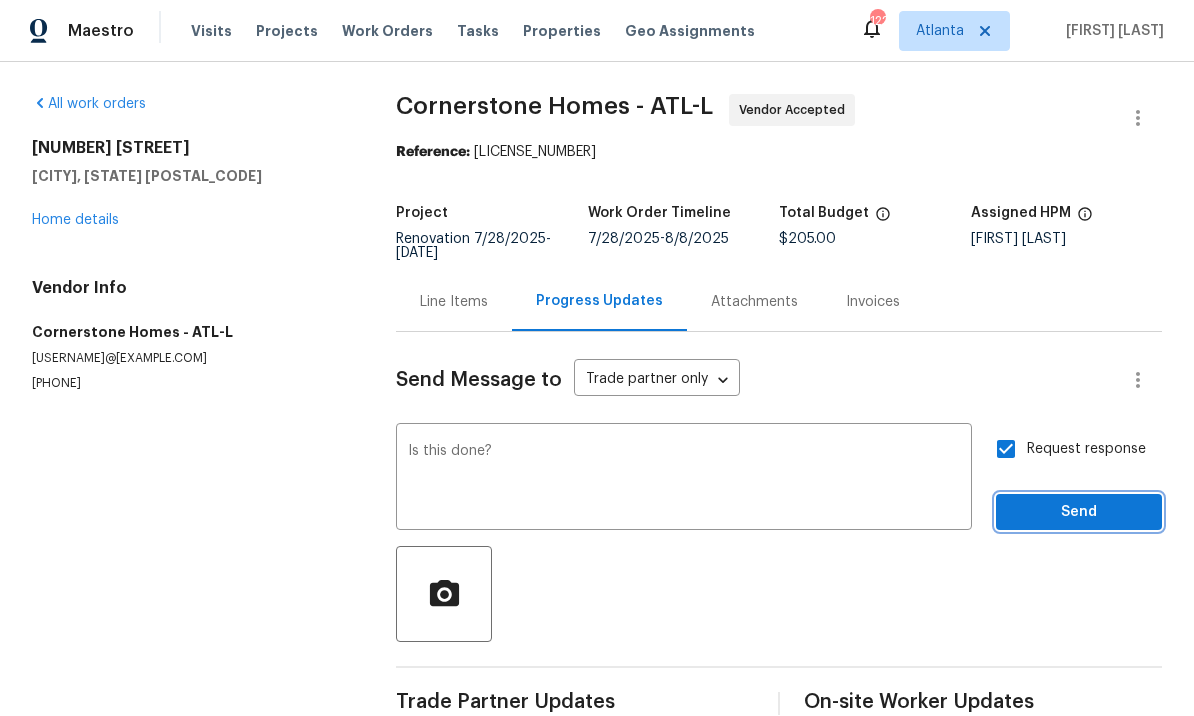 click on "Send" at bounding box center (1079, 513) 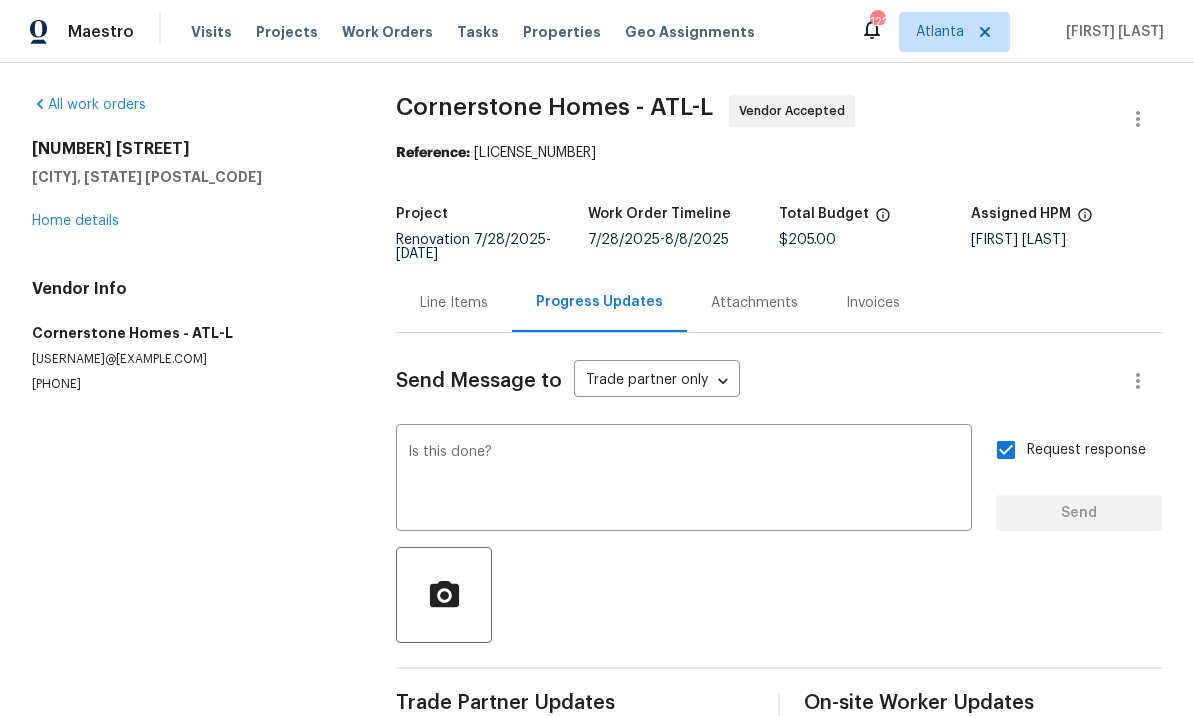 type 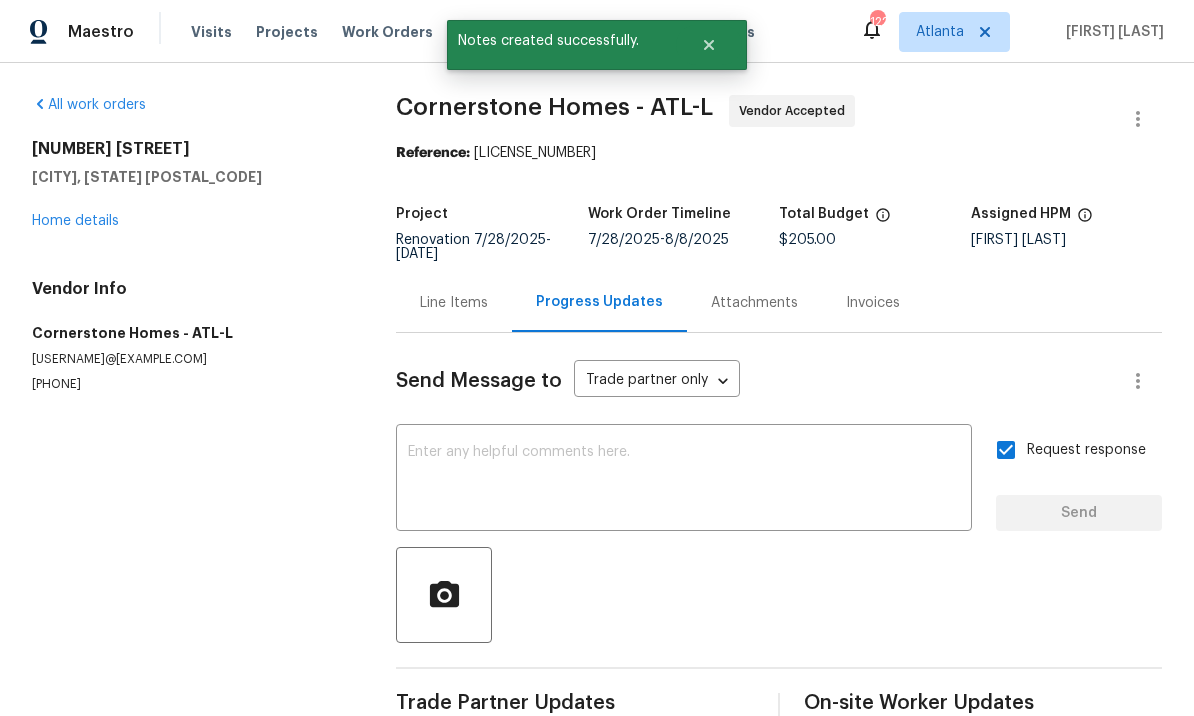 scroll, scrollTop: 42, scrollLeft: 0, axis: vertical 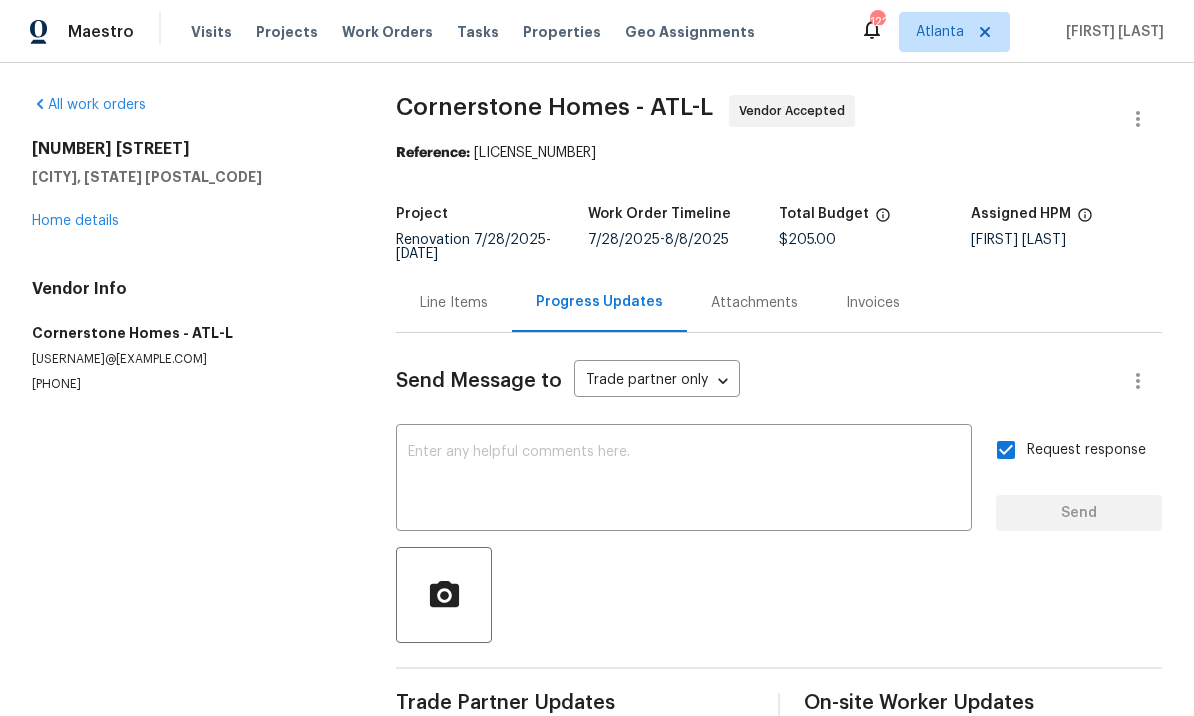 click on "Line Items" at bounding box center (454, 303) 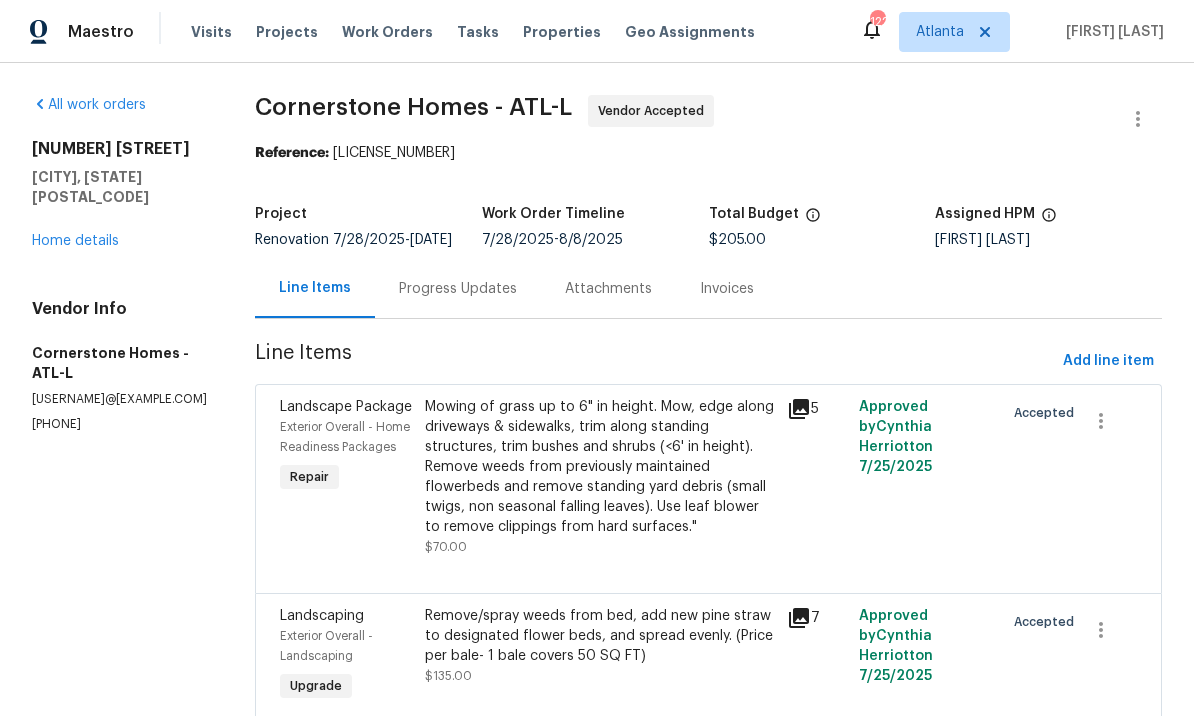 scroll, scrollTop: 0, scrollLeft: 0, axis: both 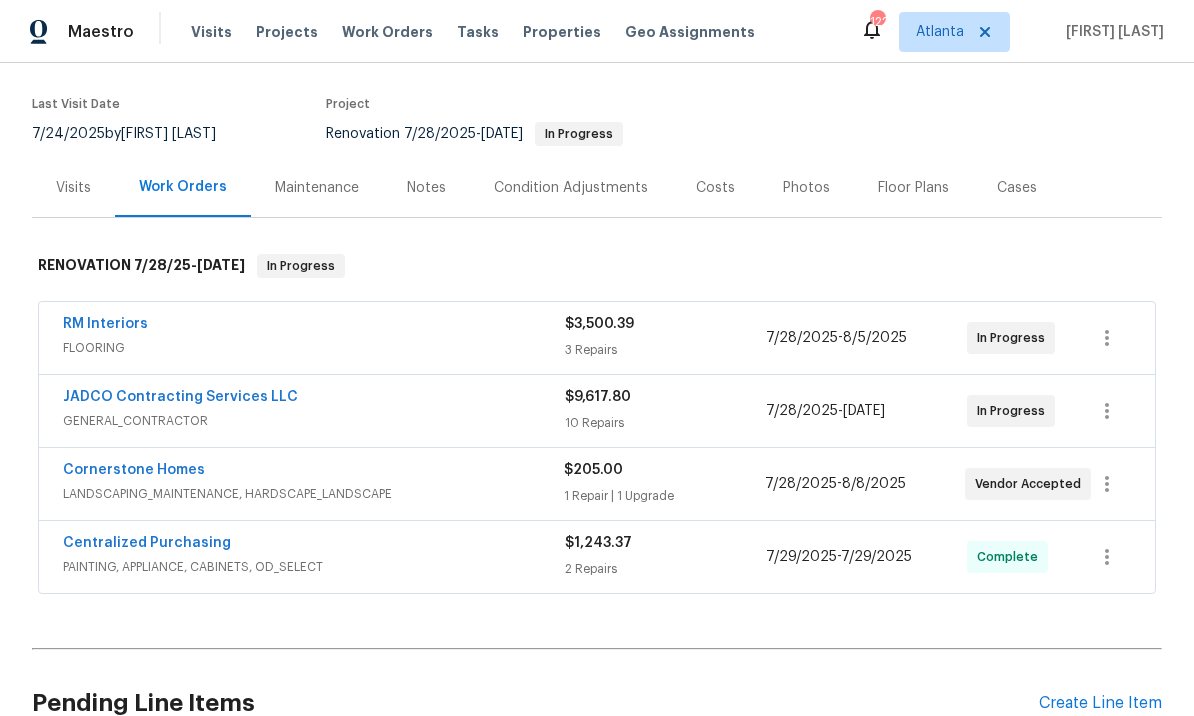click on "RM Interiors" at bounding box center (105, 324) 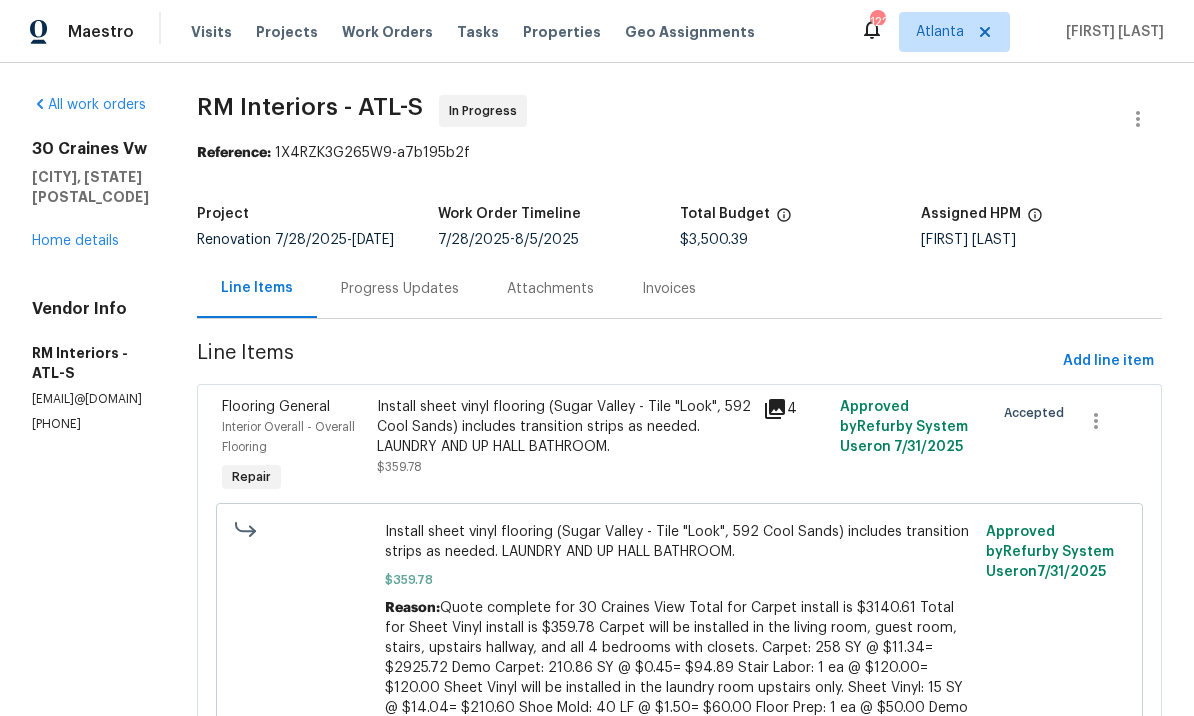 click on "Progress Updates" at bounding box center (400, 289) 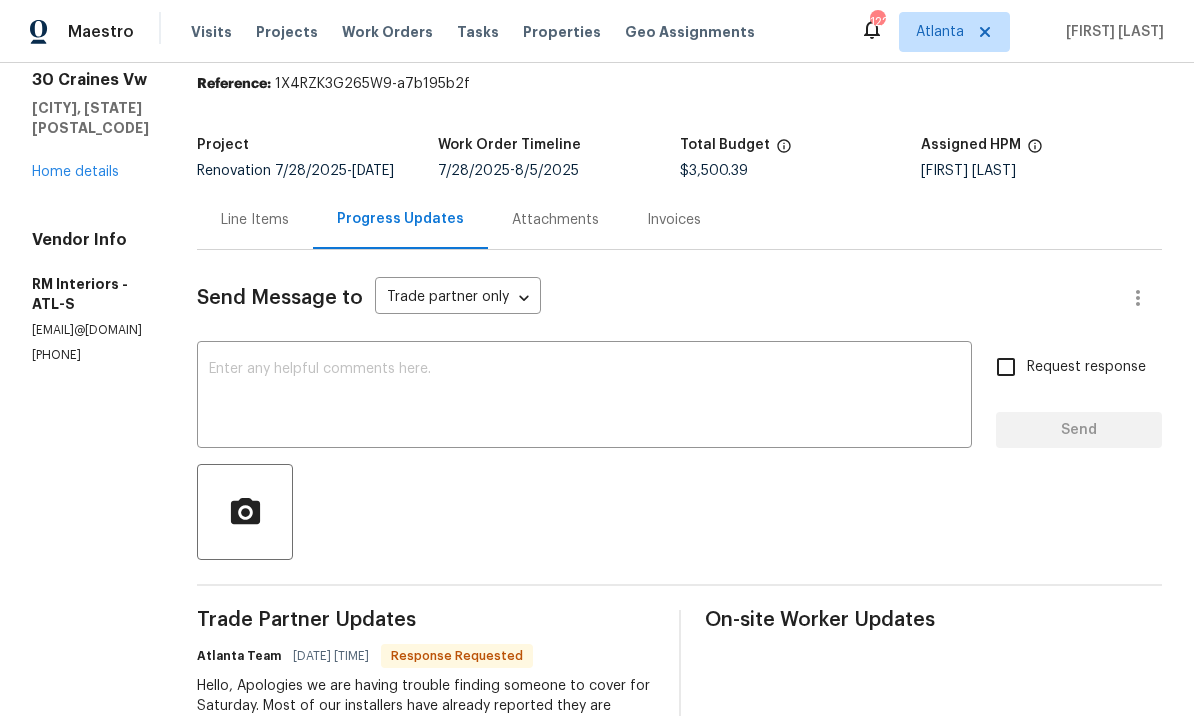 scroll, scrollTop: 74, scrollLeft: 0, axis: vertical 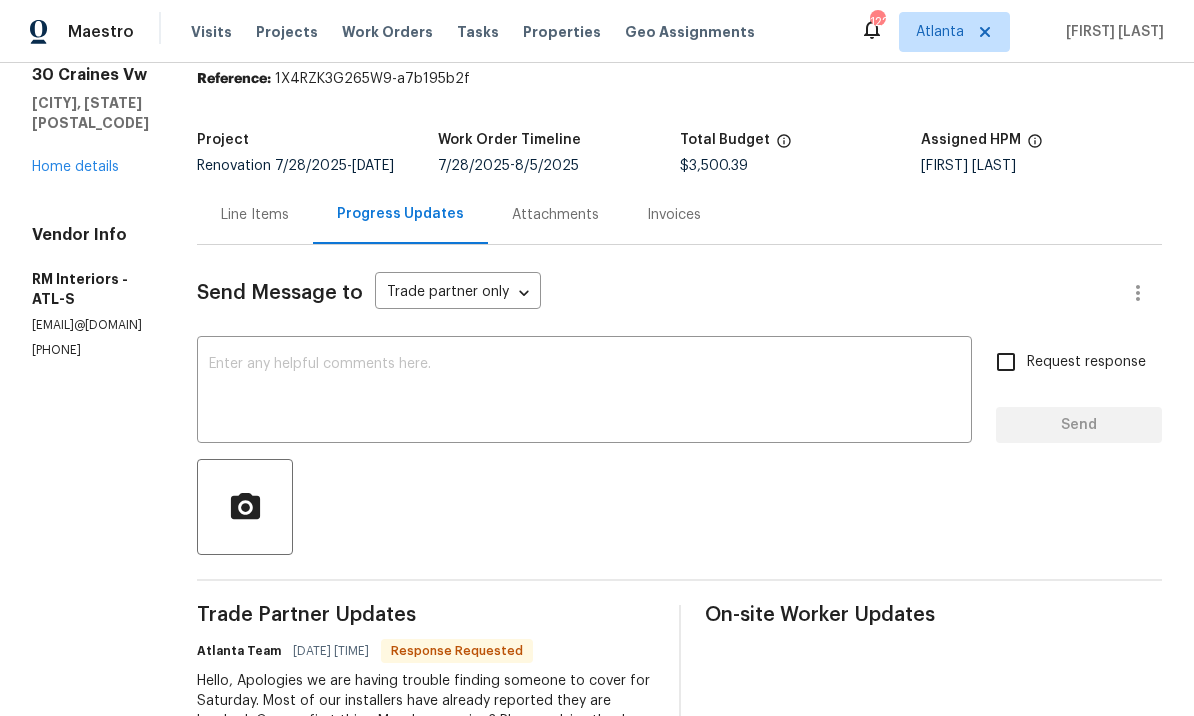 click at bounding box center [584, 392] 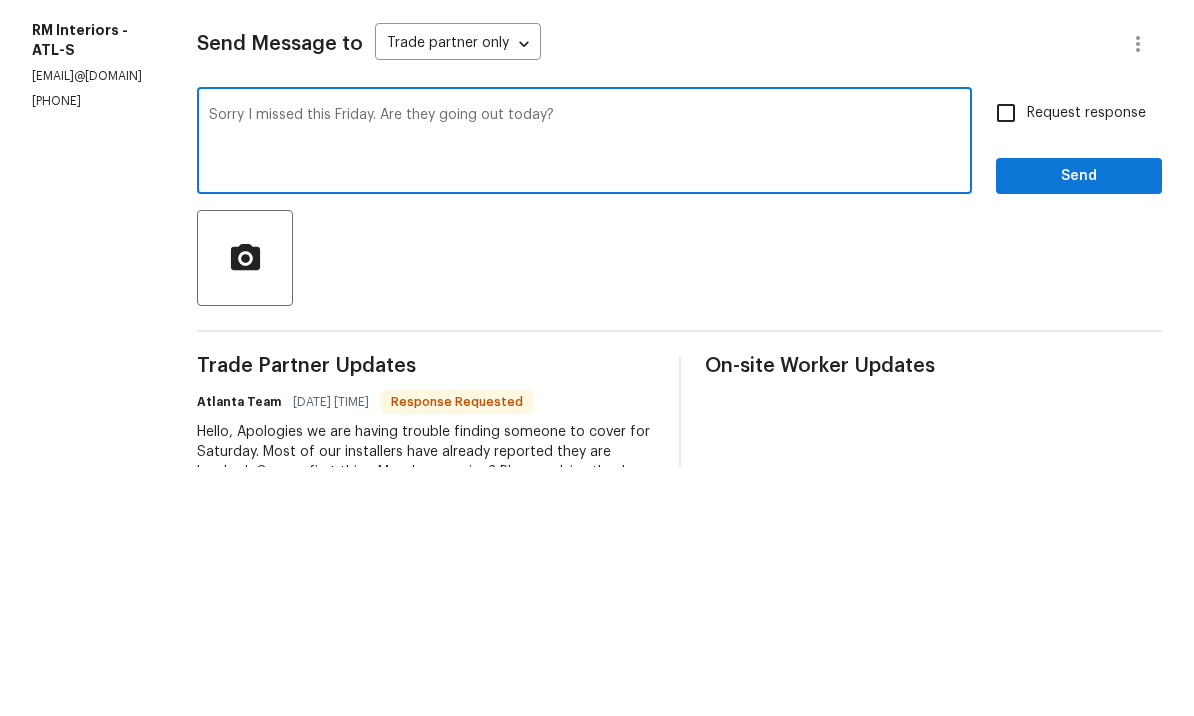 type on "Sorry I missed this Friday. Are they going out today?" 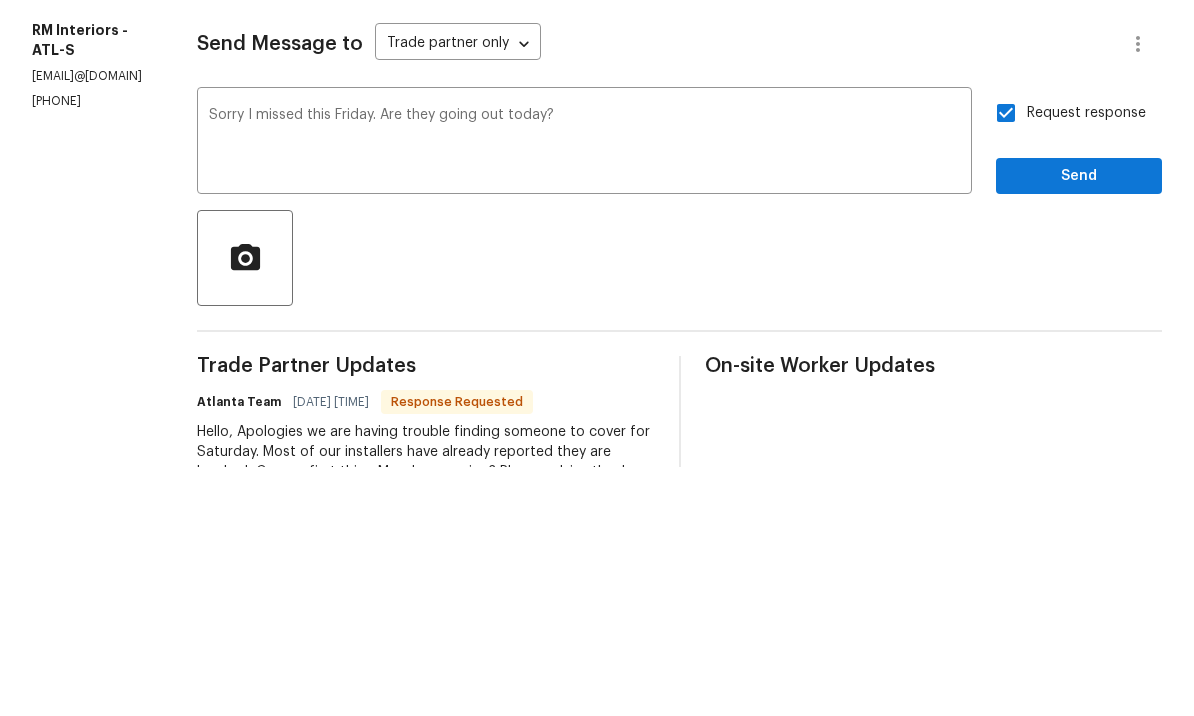 scroll, scrollTop: 69, scrollLeft: 0, axis: vertical 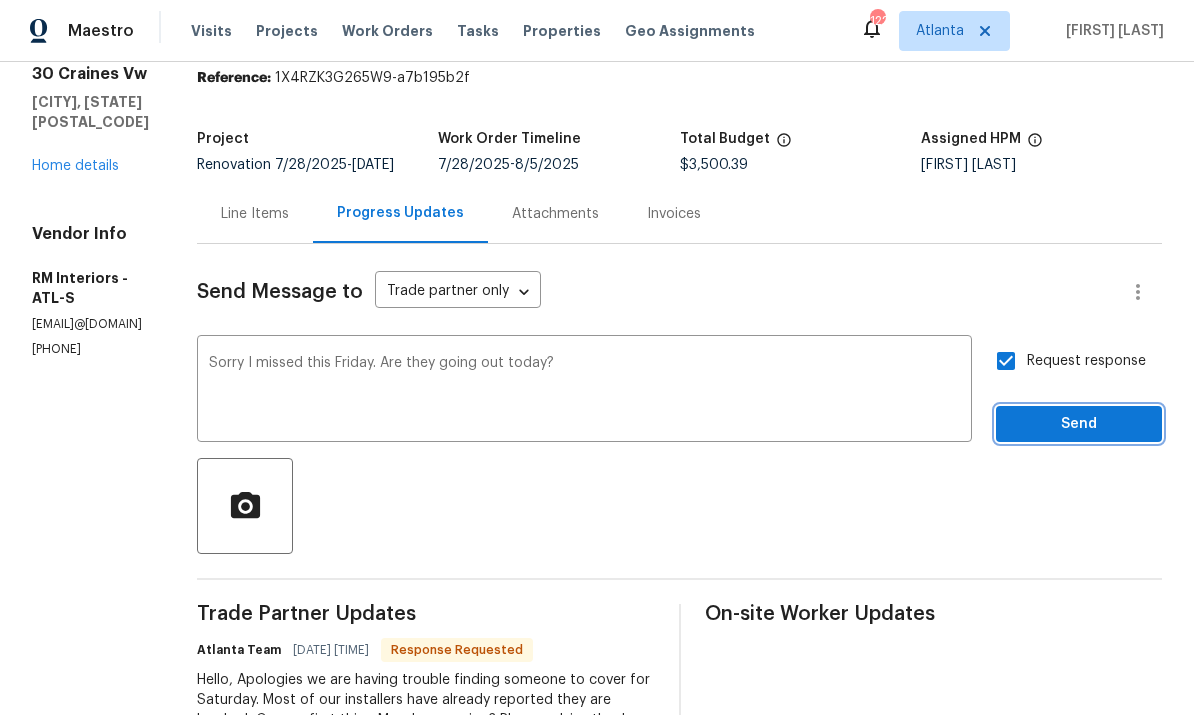 click on "Send" at bounding box center (1079, 425) 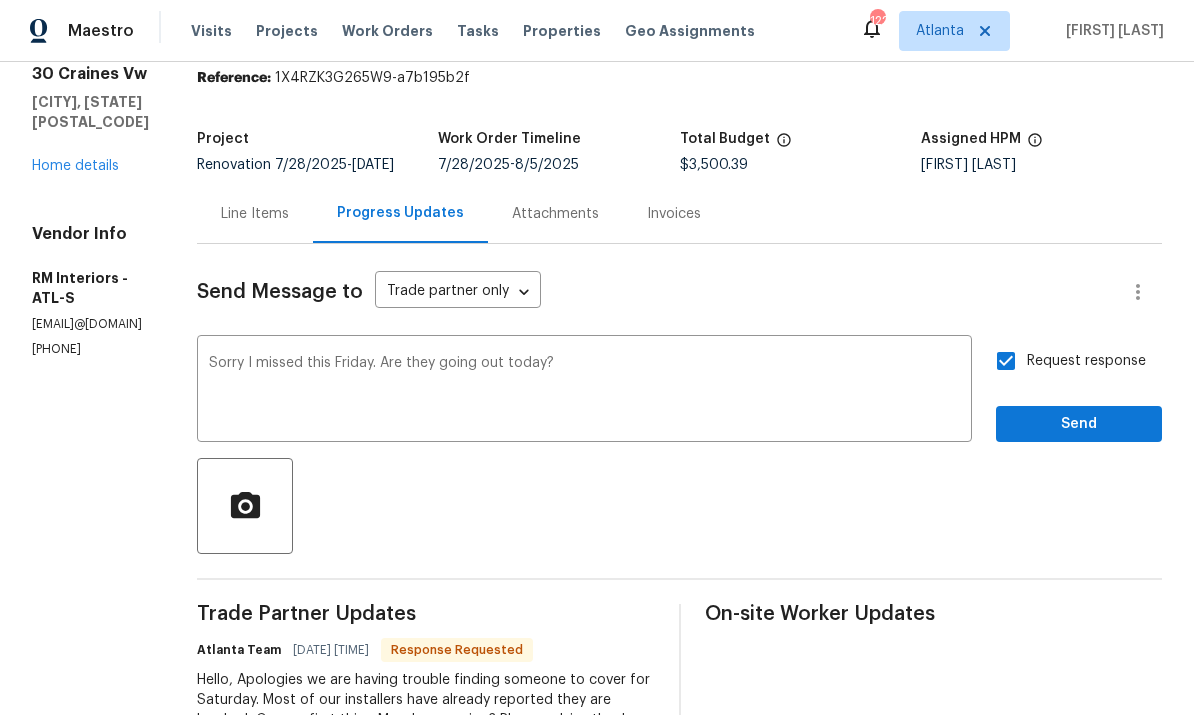 scroll, scrollTop: 46, scrollLeft: 0, axis: vertical 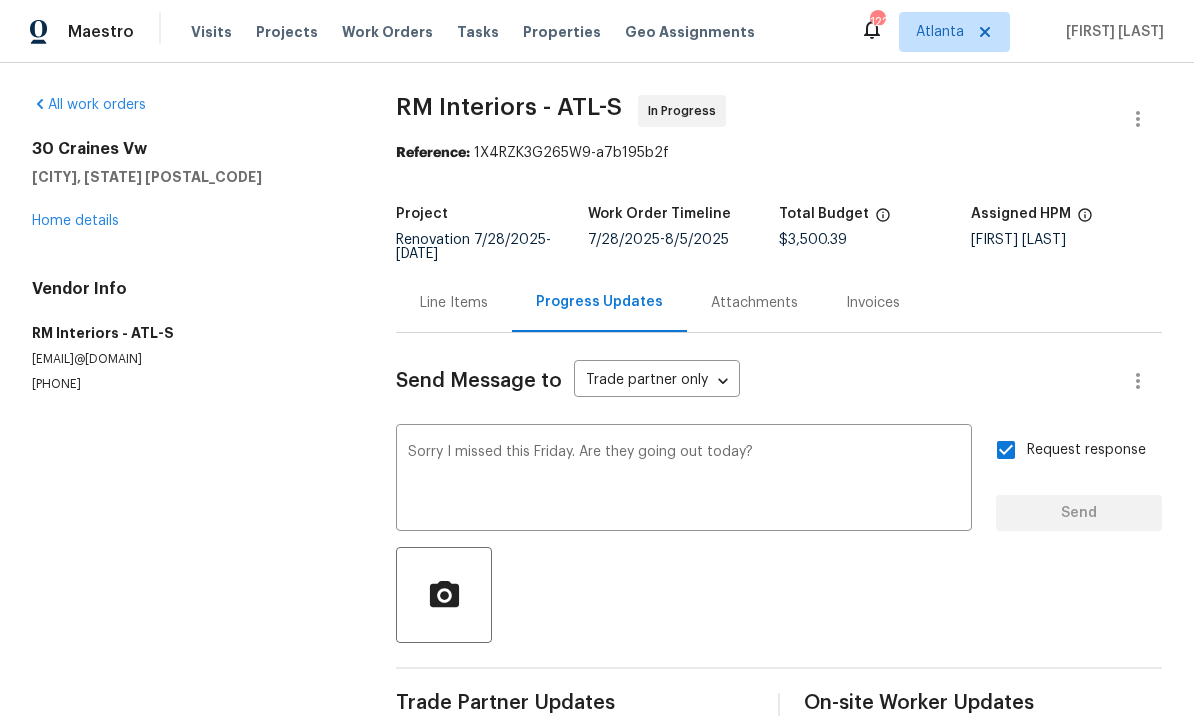 type 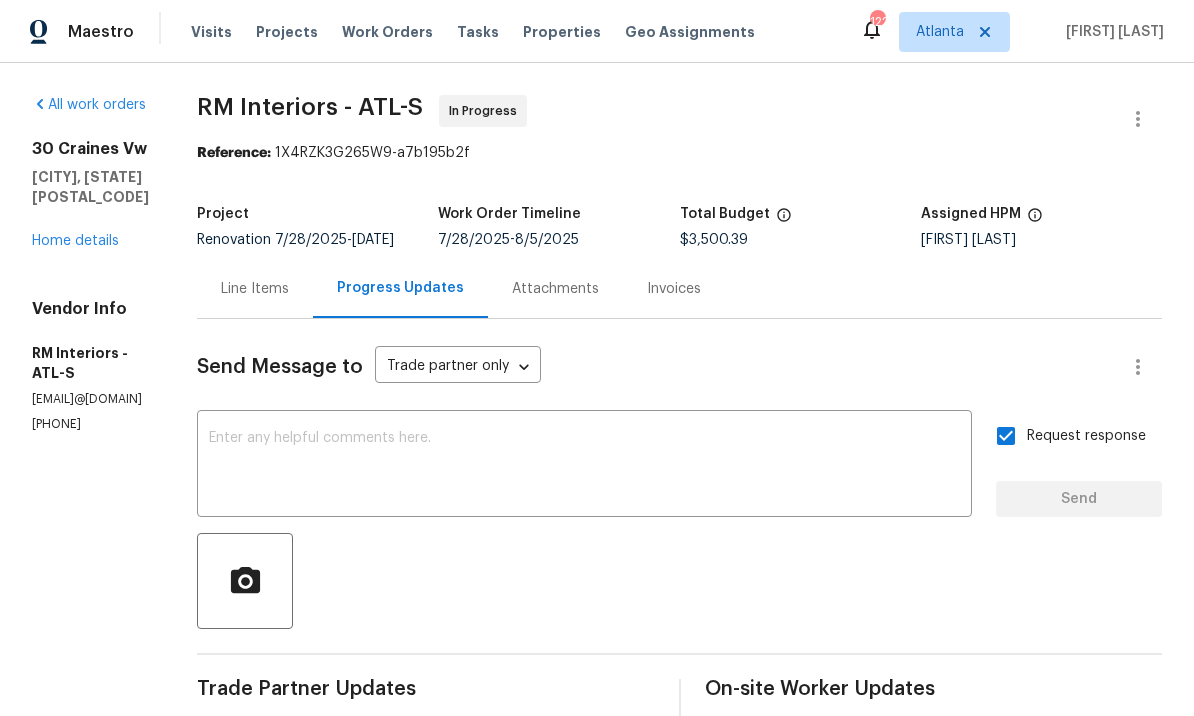 scroll, scrollTop: 0, scrollLeft: 0, axis: both 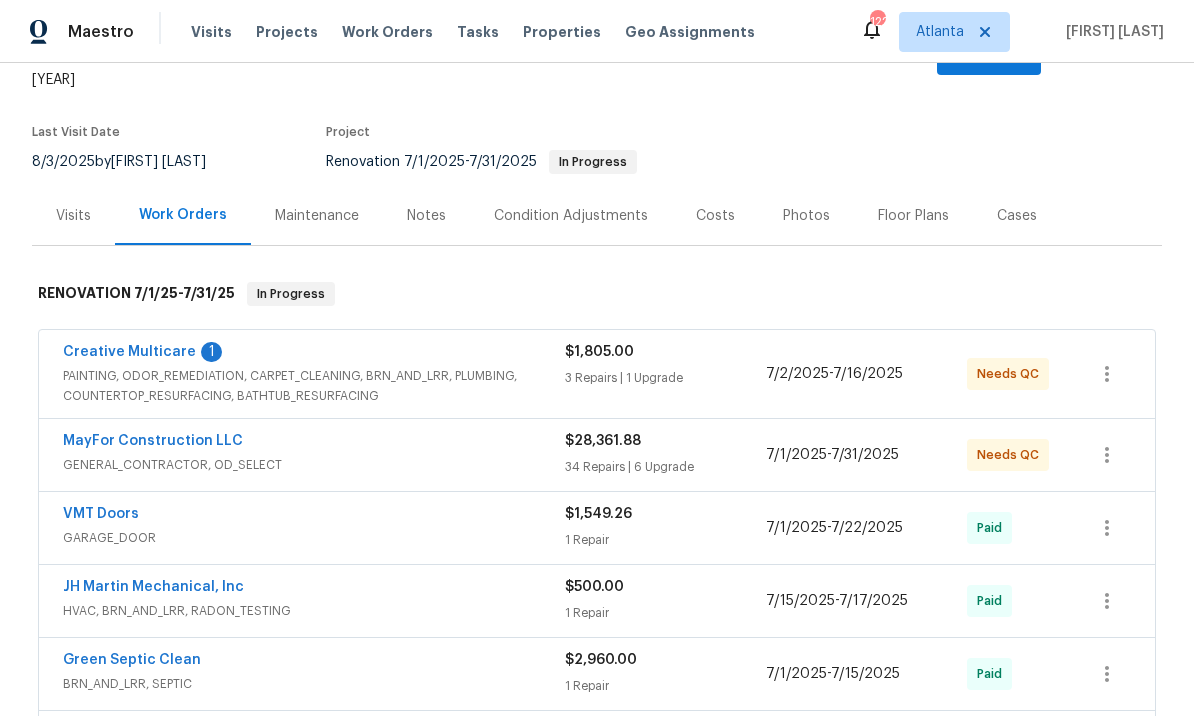 click on "Creative Multicare" at bounding box center [129, 352] 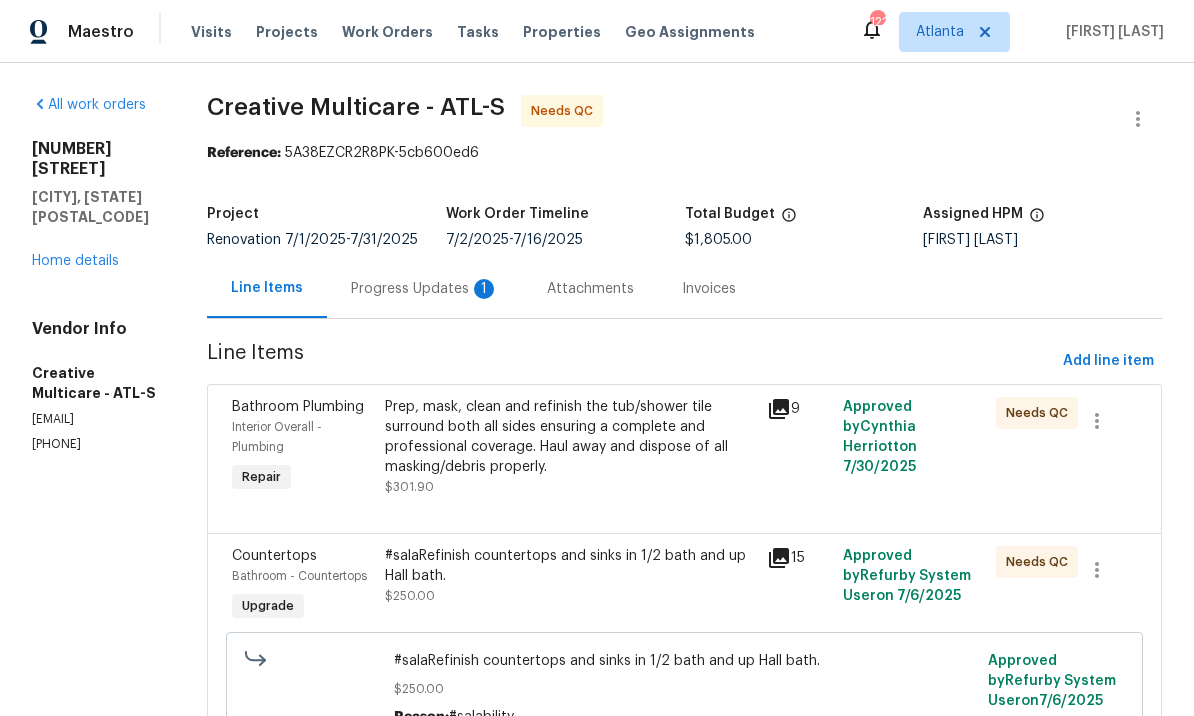 click on "Progress Updates 1" at bounding box center [425, 289] 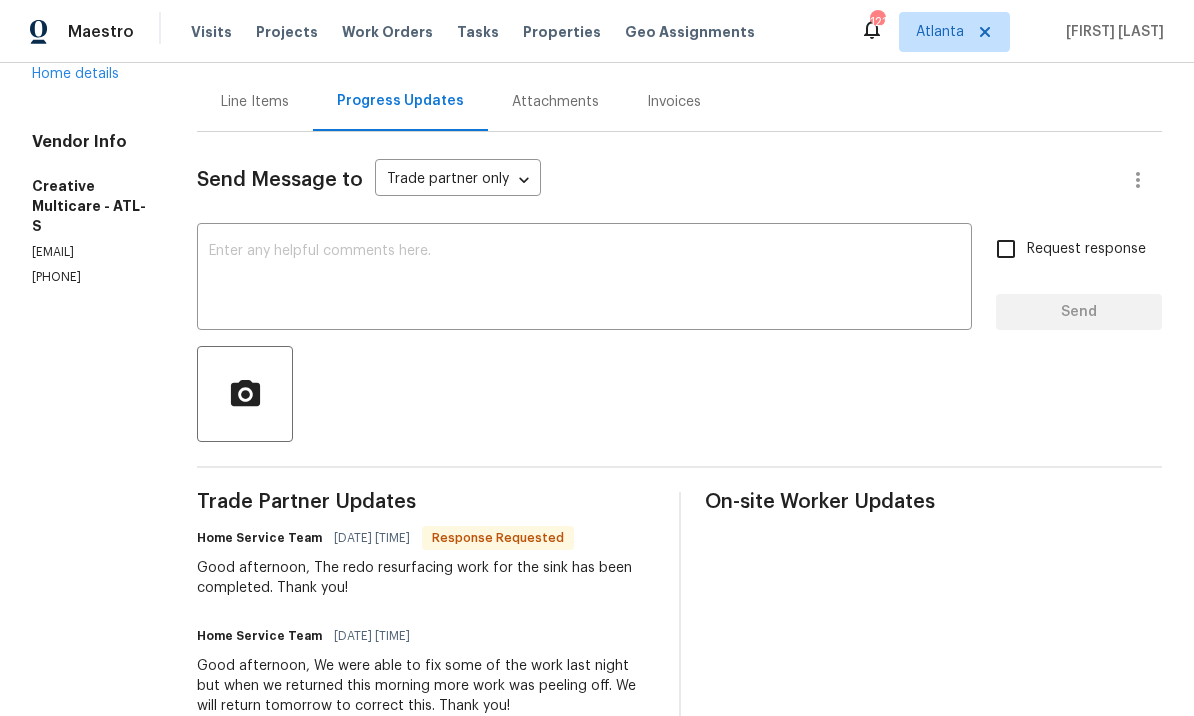 scroll, scrollTop: 126, scrollLeft: 0, axis: vertical 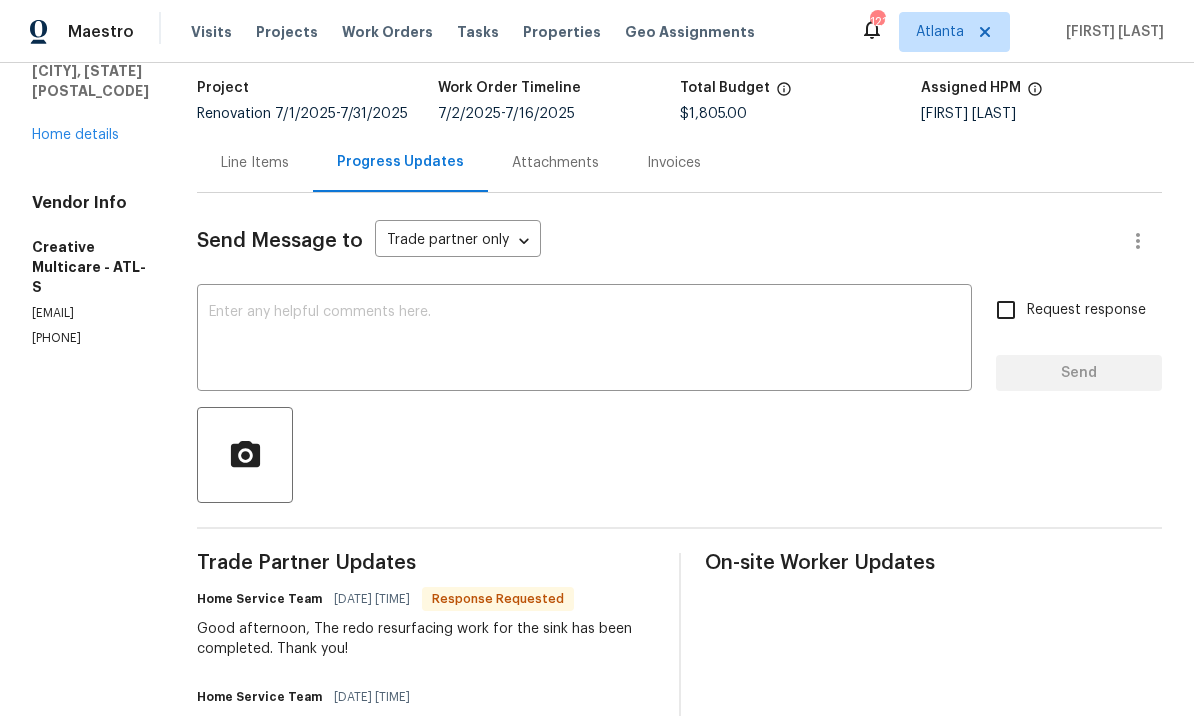 click on "Line Items" at bounding box center [255, 162] 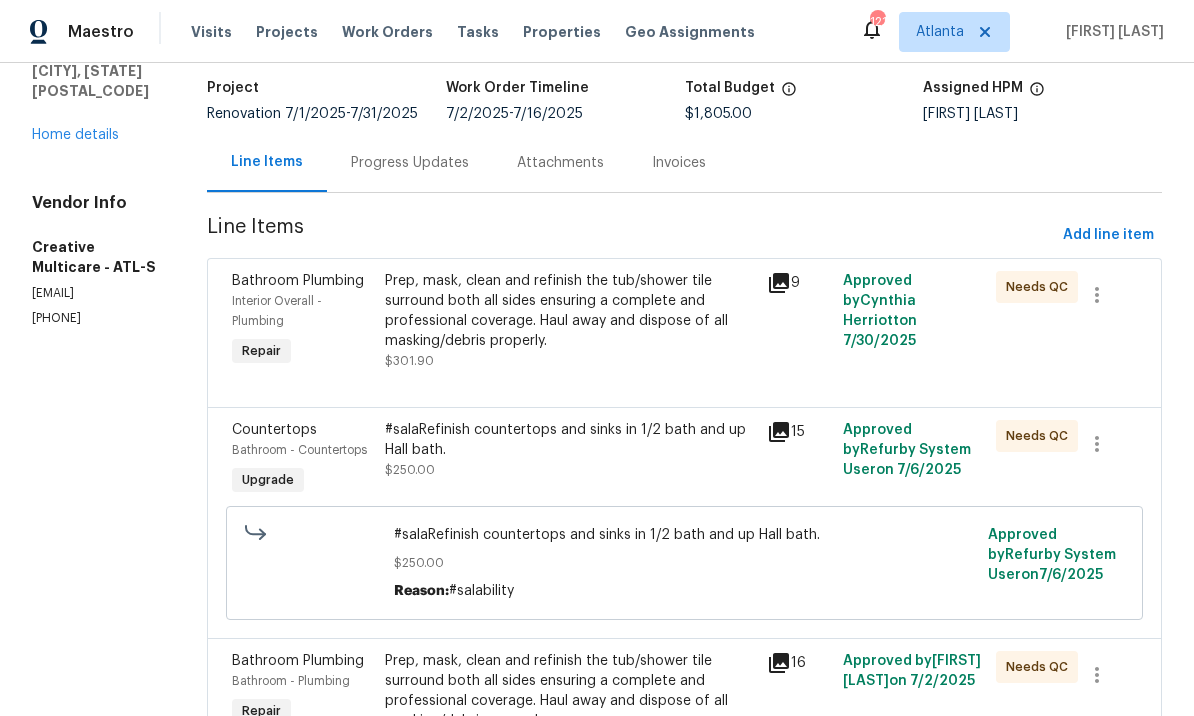 click on "Prep, mask, clean and refinish the tub/shower tile surround both all sides ensuring a complete and professional coverage. Haul away and dispose of all masking/debris properly." at bounding box center [570, 311] 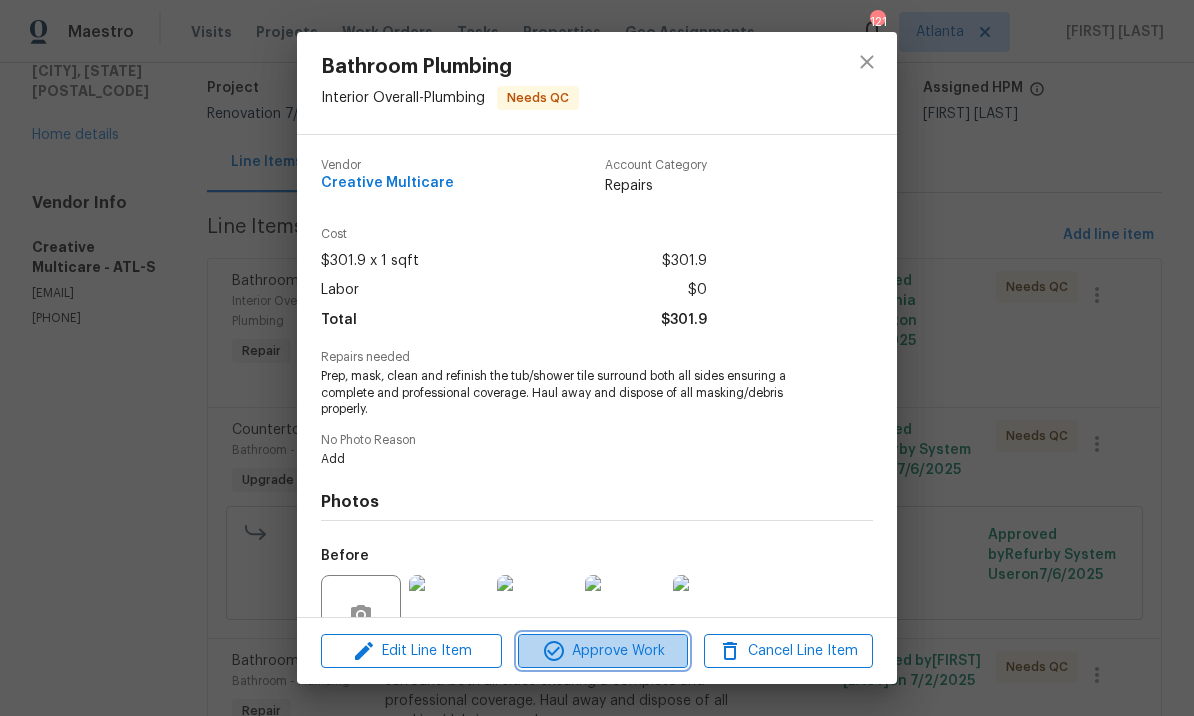 click on "Approve Work" at bounding box center [602, 651] 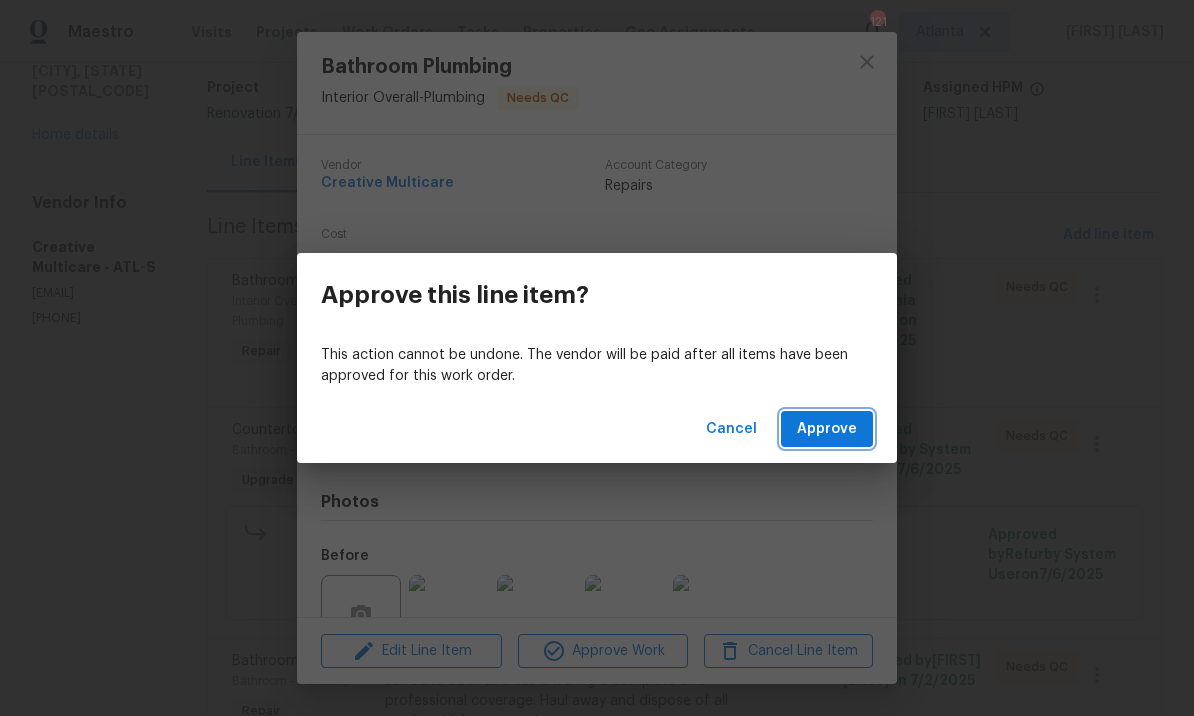 click on "Approve" at bounding box center (827, 429) 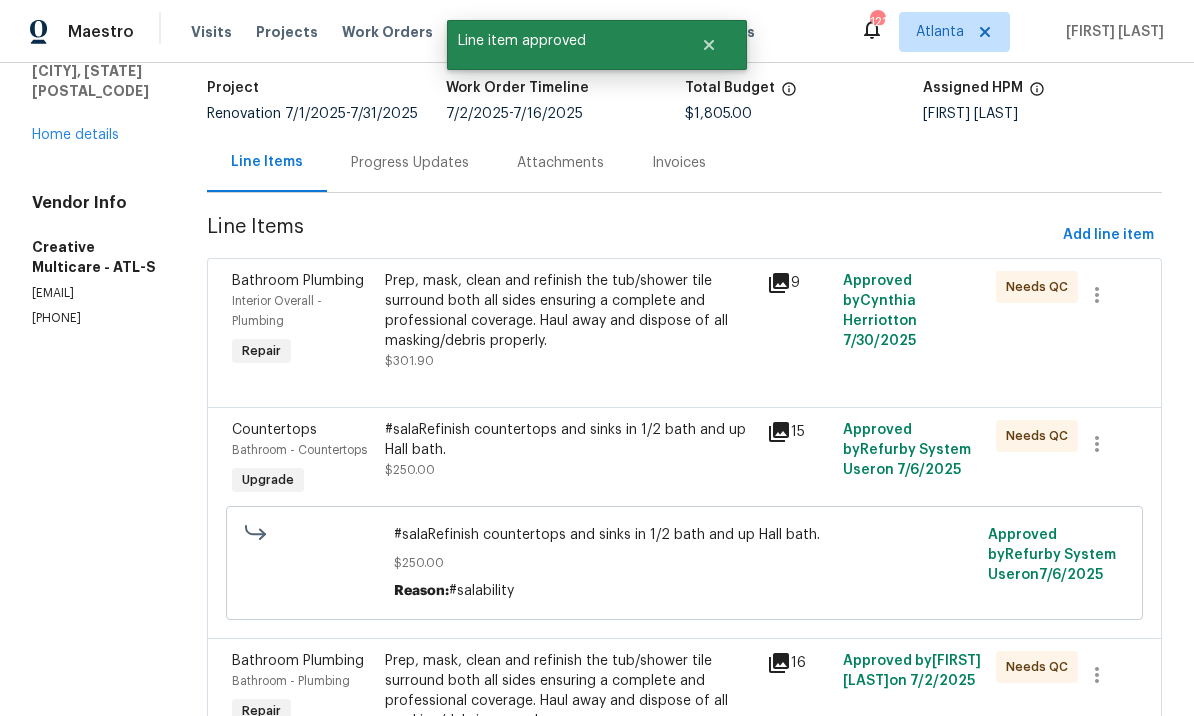 scroll, scrollTop: 0, scrollLeft: 0, axis: both 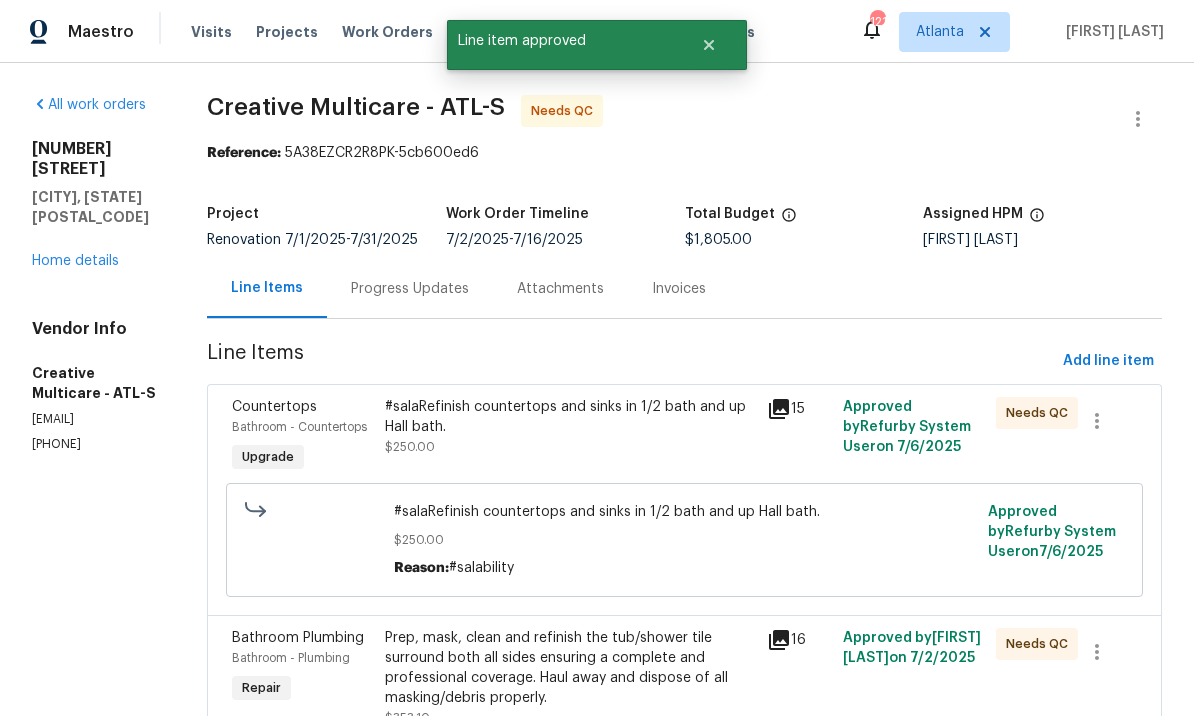 click on "#salaRefinish countertops and sinks in 1/2 bath and up Hall bath." at bounding box center [570, 417] 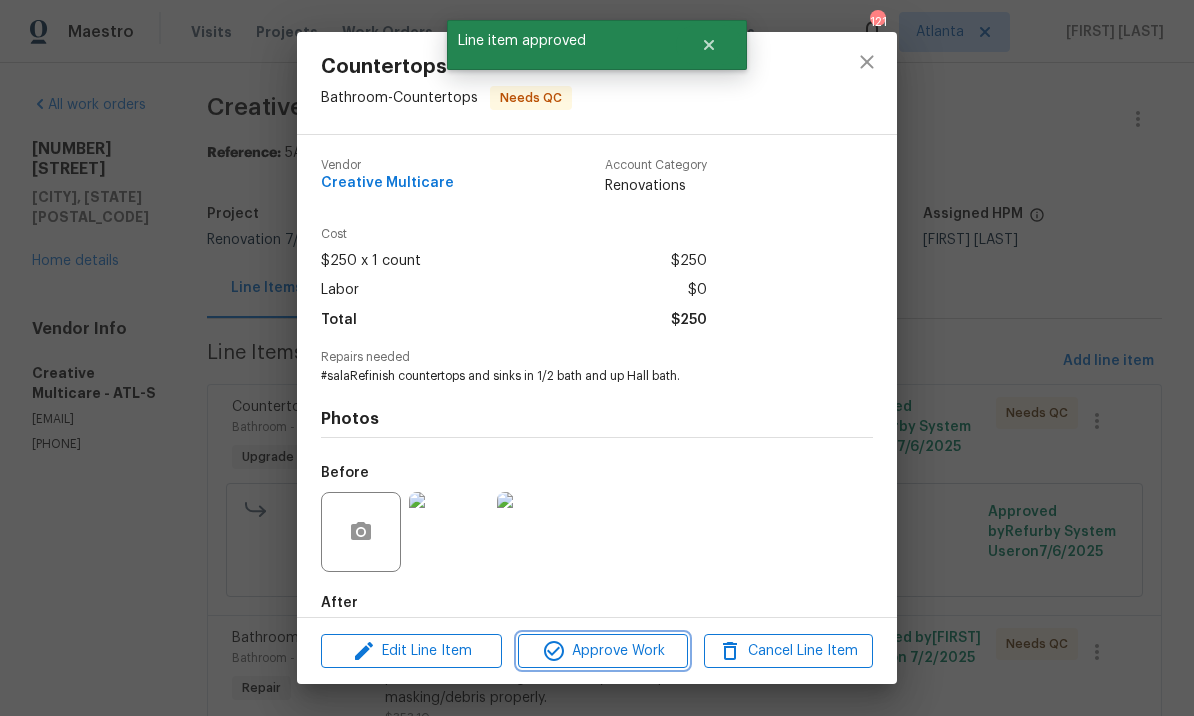 click on "Approve Work" at bounding box center [602, 651] 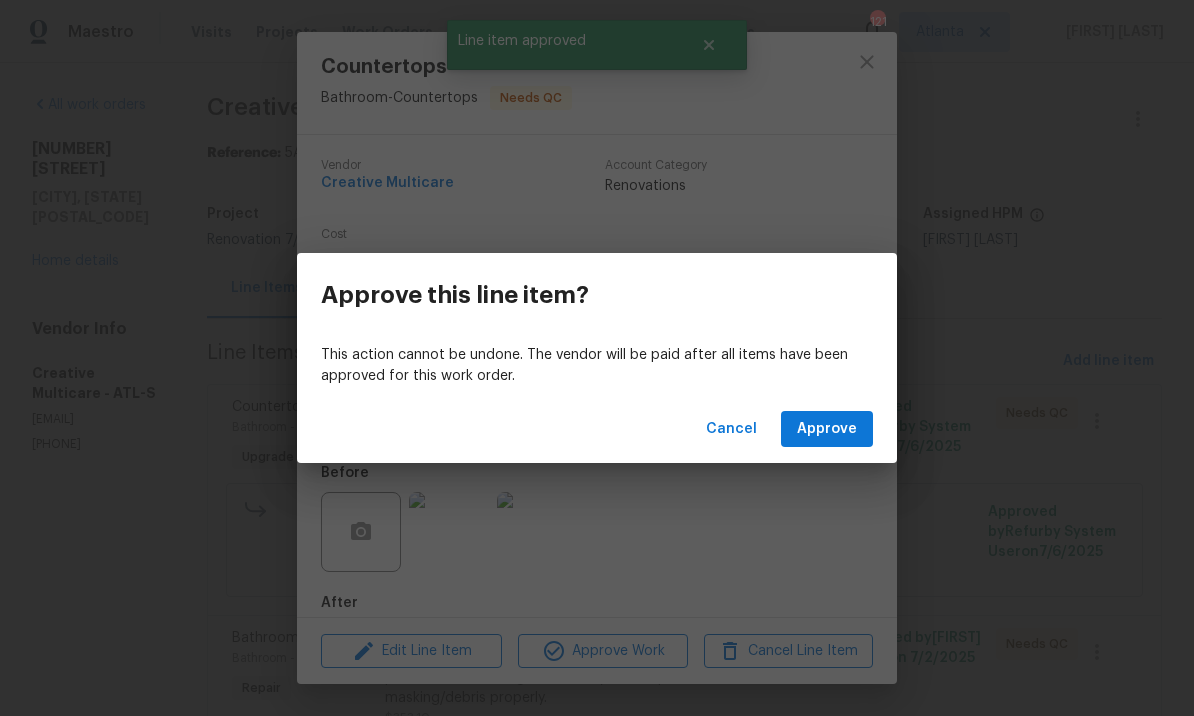 click on "Approve" at bounding box center (827, 429) 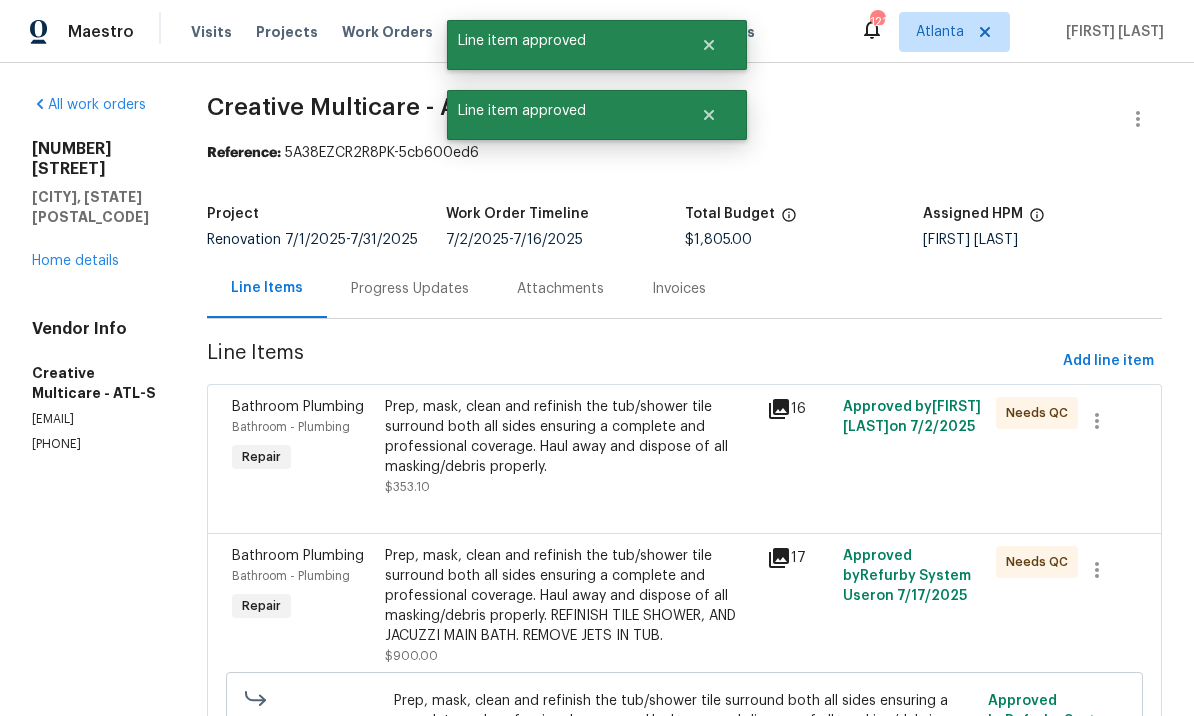 click on "Prep, mask, clean and refinish the tub/shower tile surround both all sides ensuring a complete and professional coverage. Haul away and dispose of all masking/debris properly." at bounding box center (570, 437) 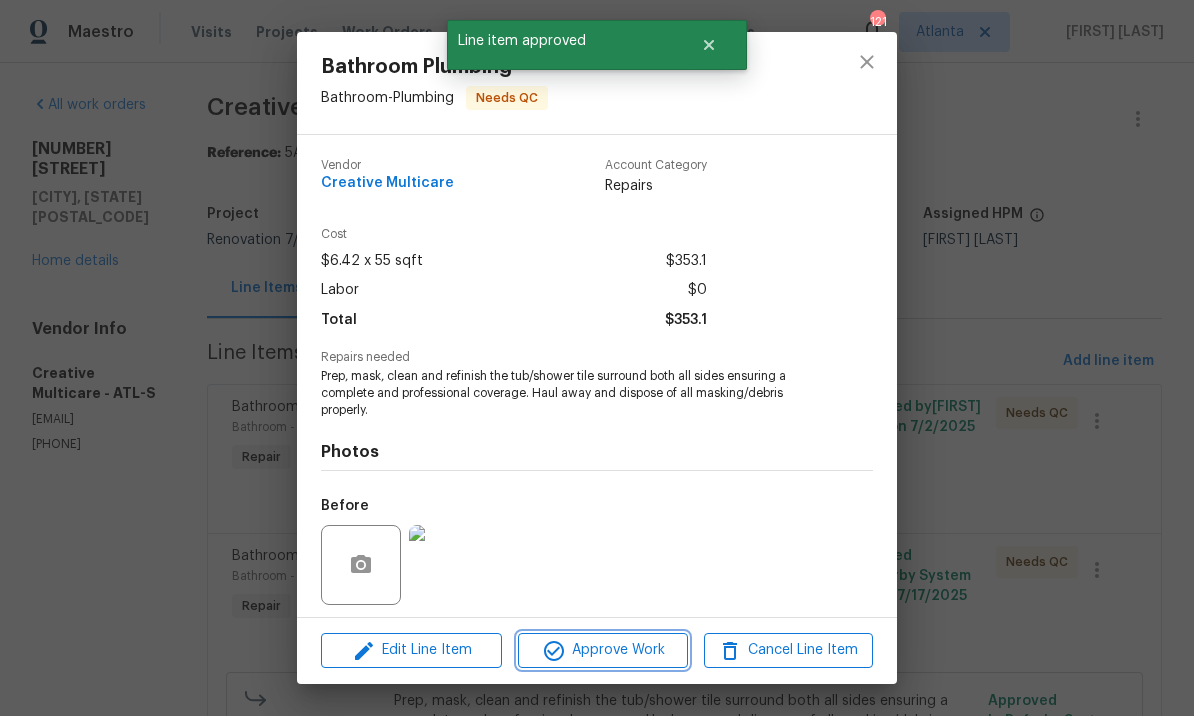 click on "Approve Work" at bounding box center (602, 650) 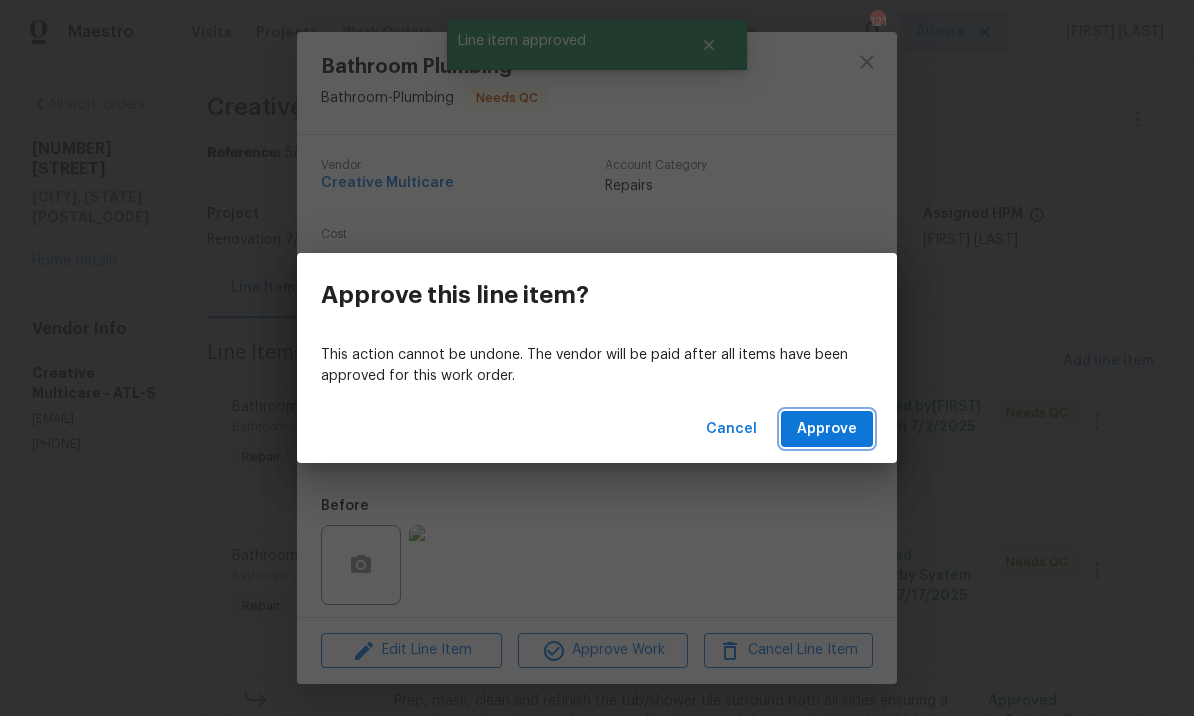 click on "Approve" at bounding box center [827, 429] 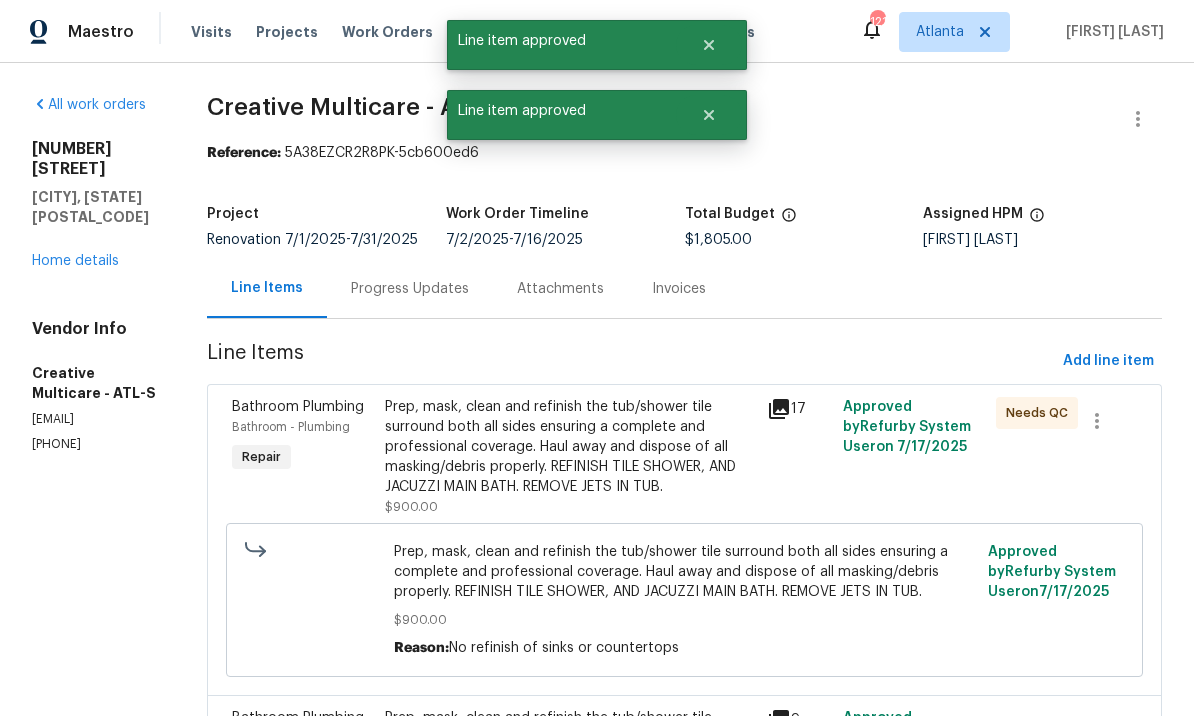 click on "Prep, mask, clean and refinish the tub/shower tile surround both all sides ensuring a complete and professional coverage. Haul away and dispose of all masking/debris properly. REFINISH TILE SHOWER, AND JACUZZI MAIN BATH. REMOVE JETS IN TUB." at bounding box center [570, 447] 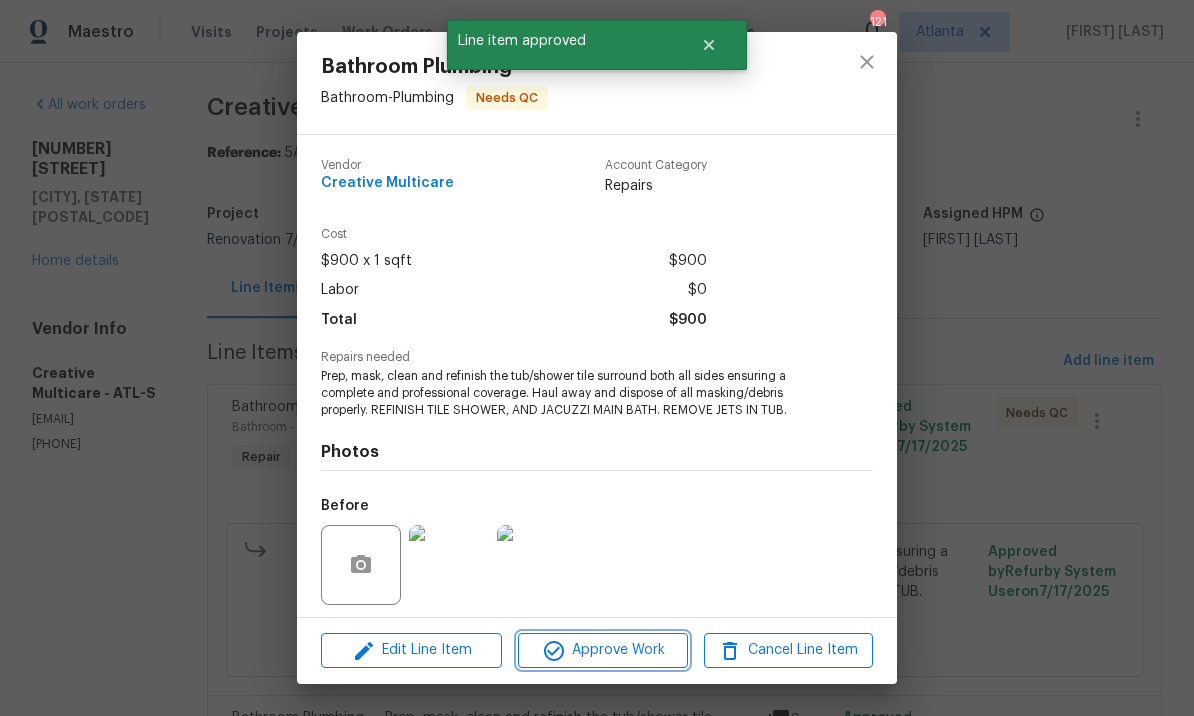 click on "Approve Work" at bounding box center [602, 650] 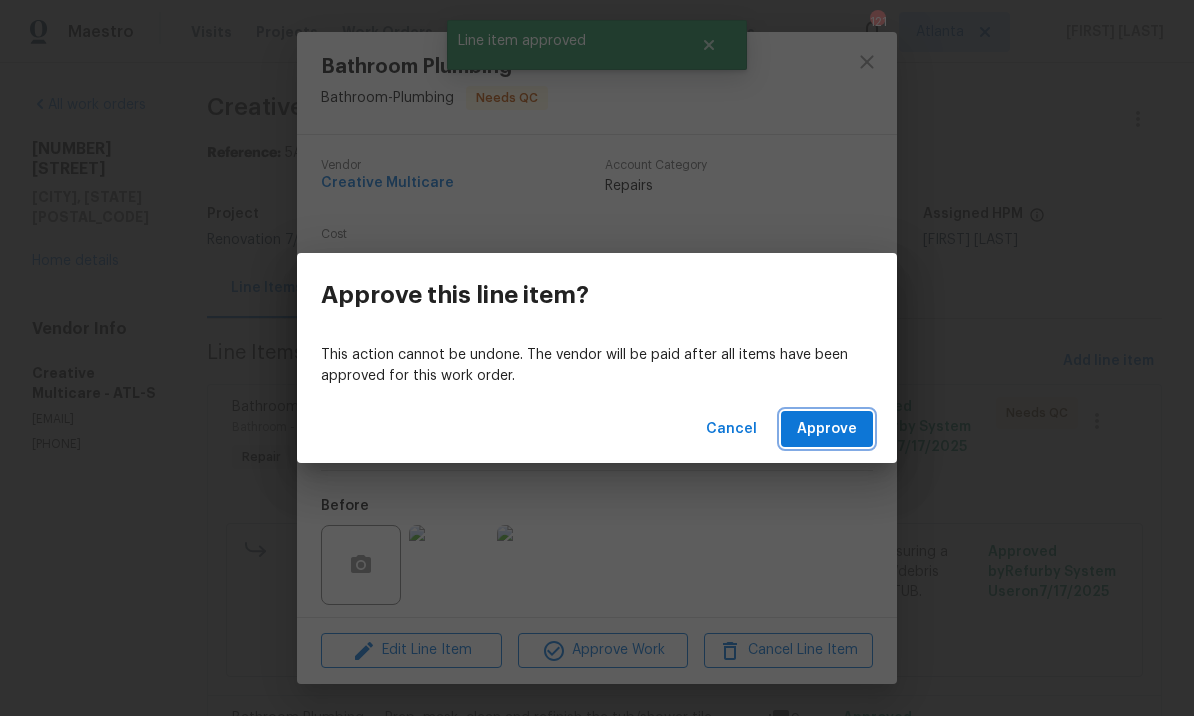 click on "Approve" at bounding box center [827, 429] 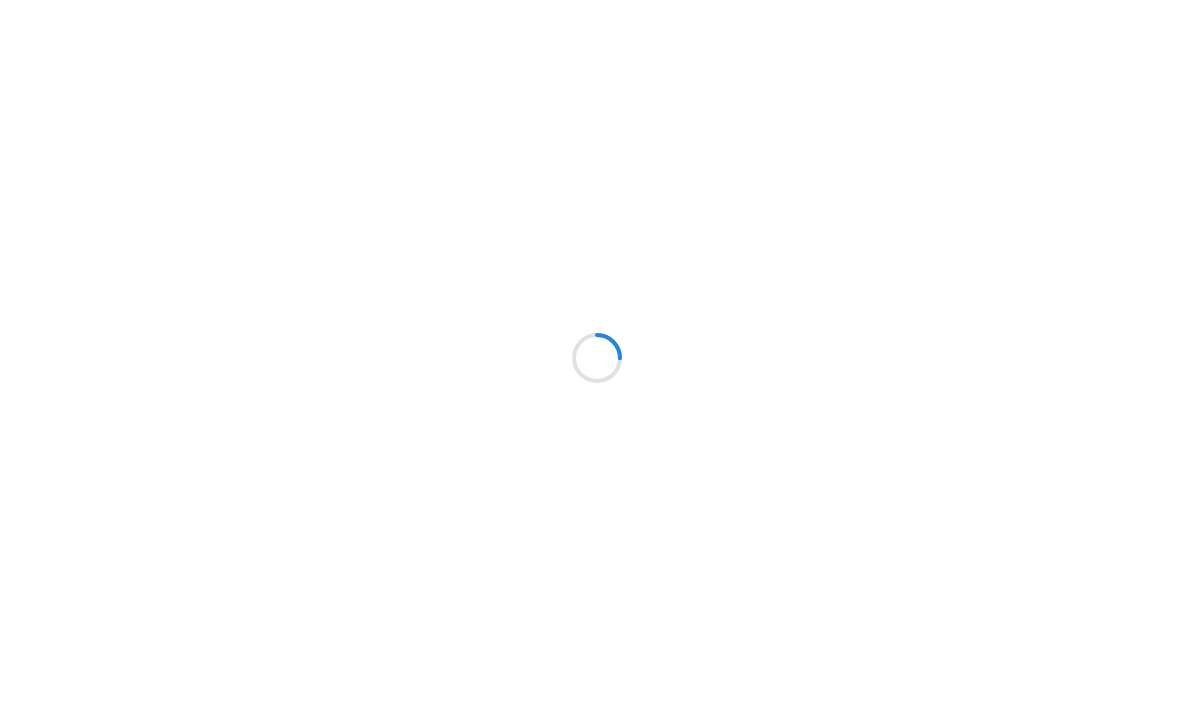 scroll, scrollTop: 0, scrollLeft: 0, axis: both 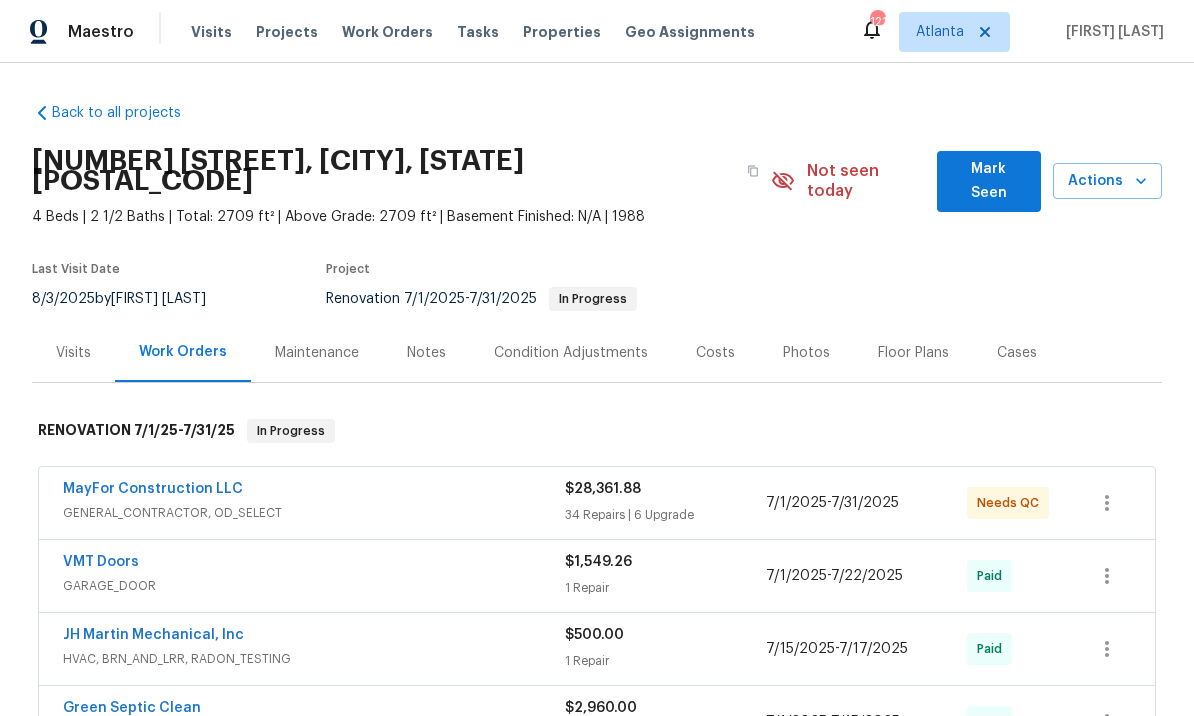 click on "Notes" at bounding box center (426, 353) 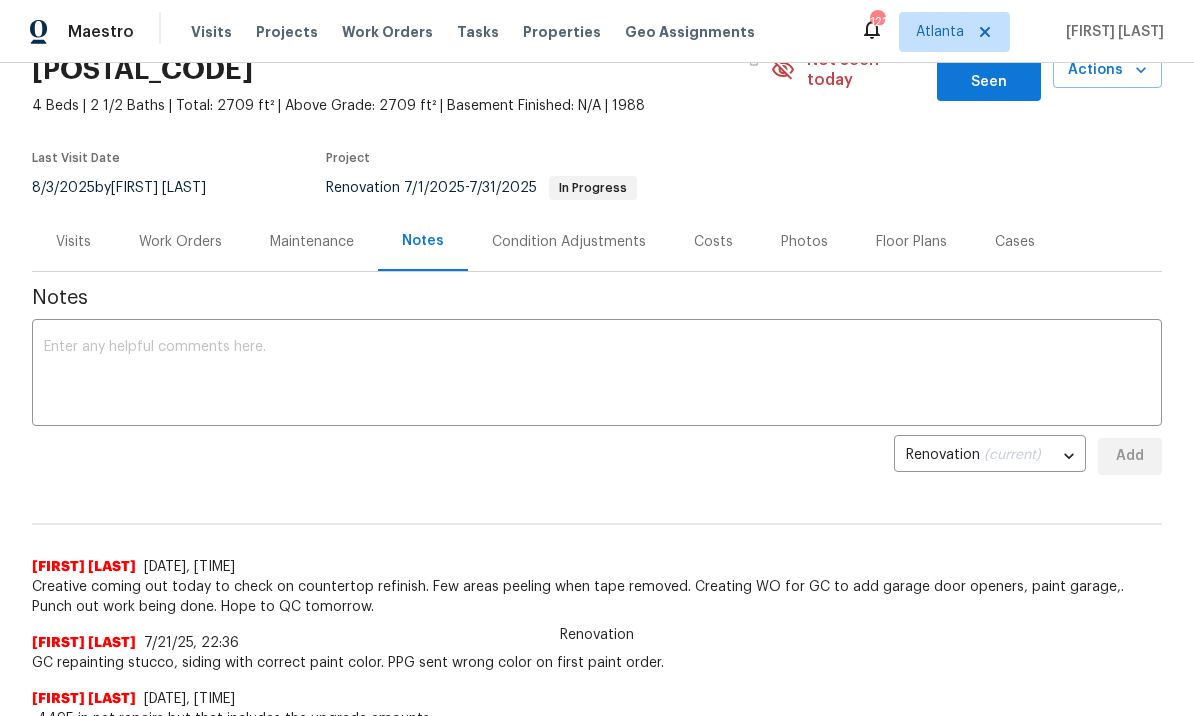 scroll, scrollTop: 112, scrollLeft: 0, axis: vertical 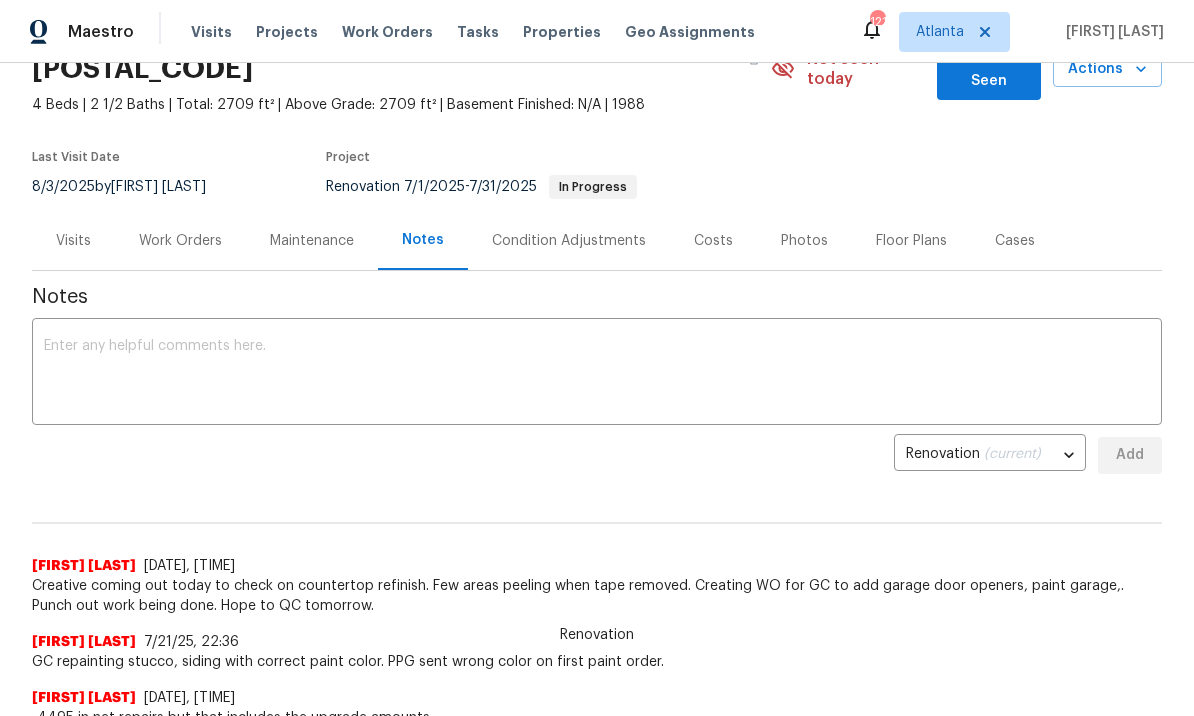click at bounding box center [597, 374] 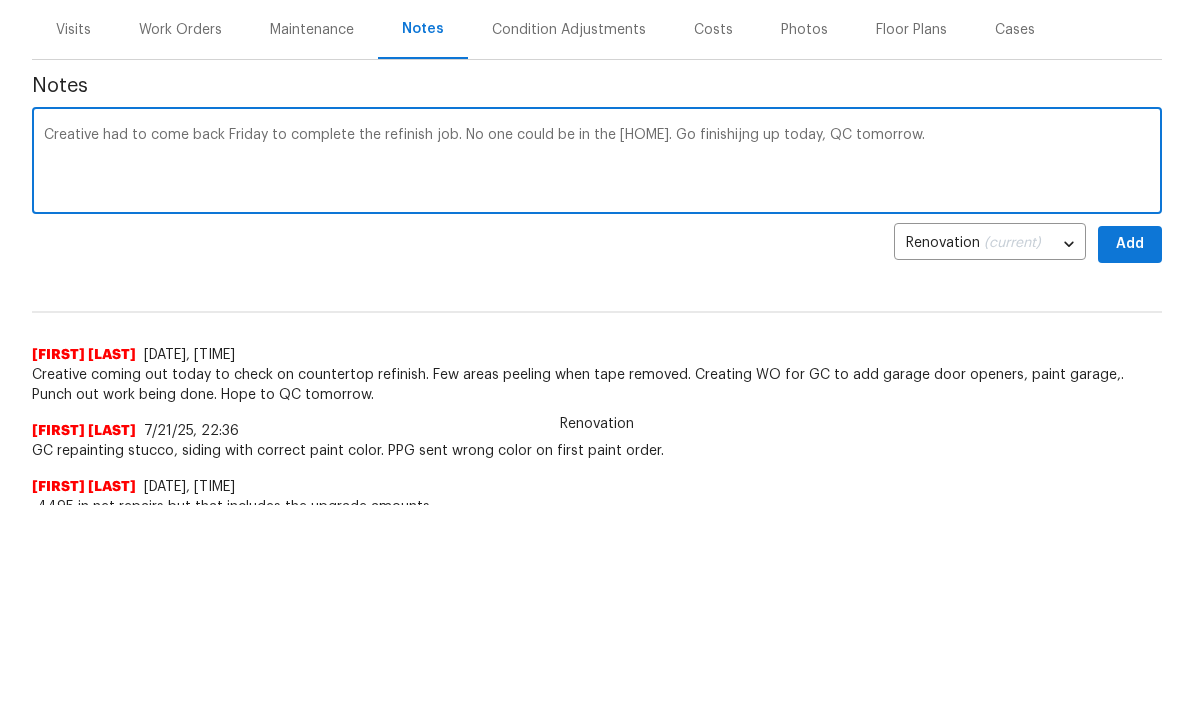 type on "Creative had to come back Friday to complete the refinish job. No one could be in the [HOME]. Go finishijng up today, QC tomorrow." 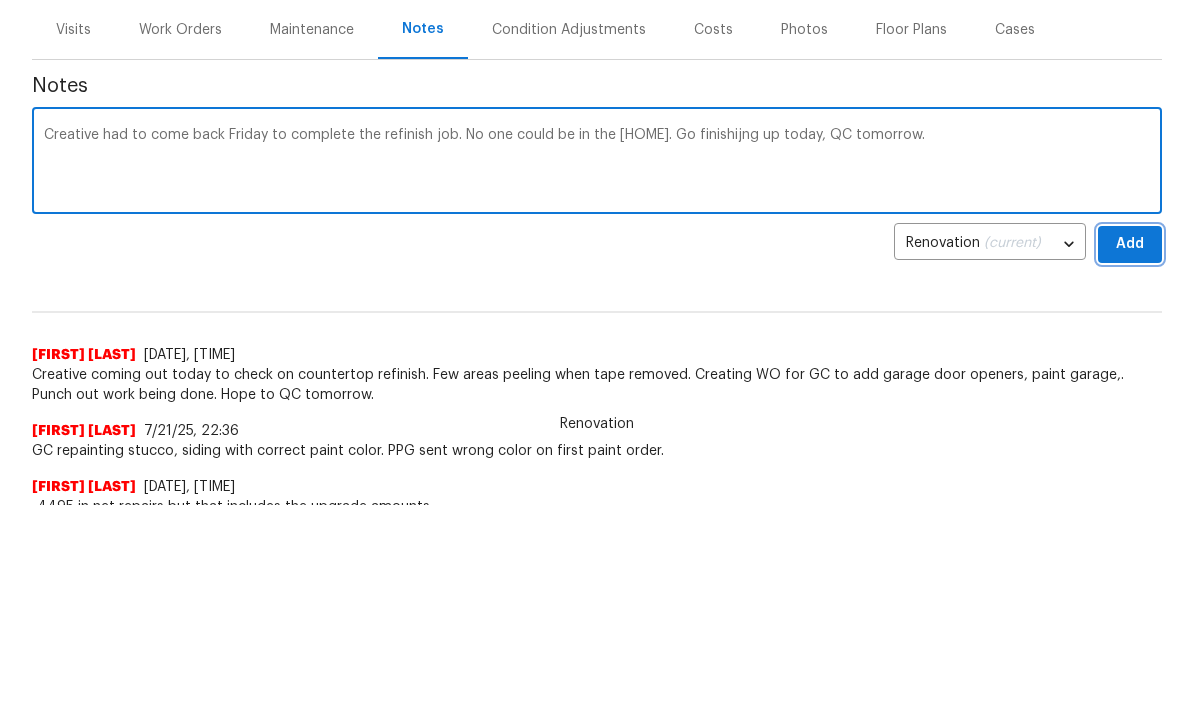 click on "Add" at bounding box center [1130, 455] 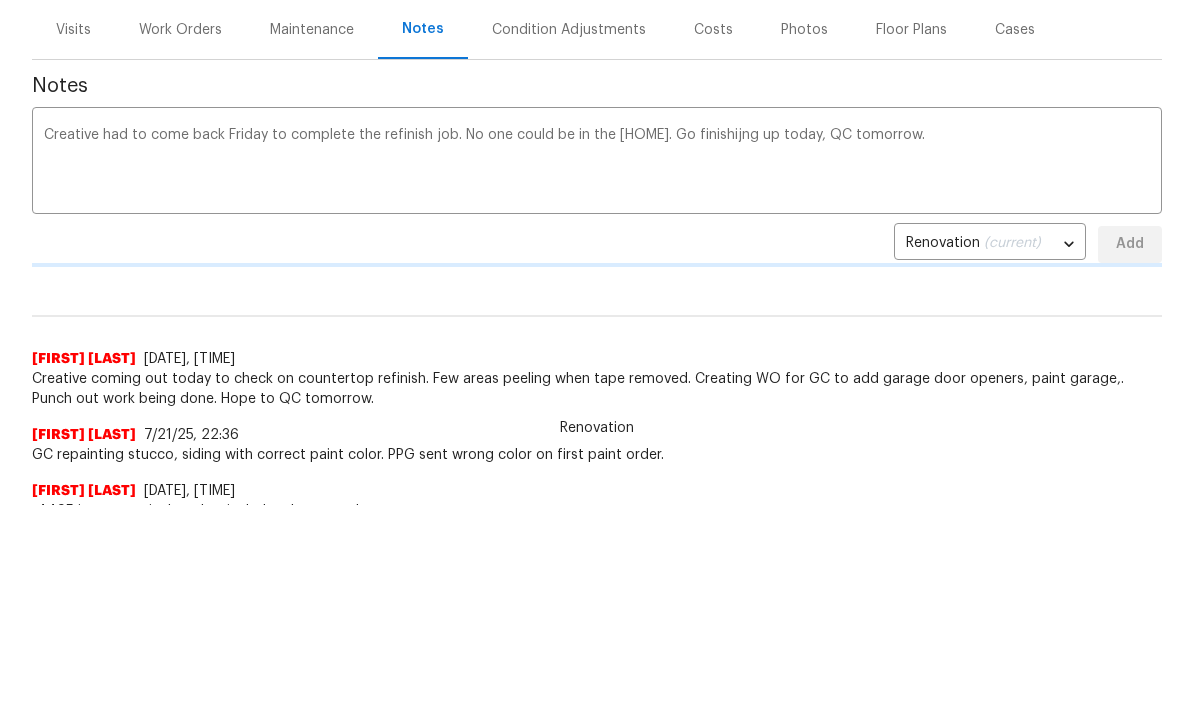 scroll, scrollTop: 211, scrollLeft: 0, axis: vertical 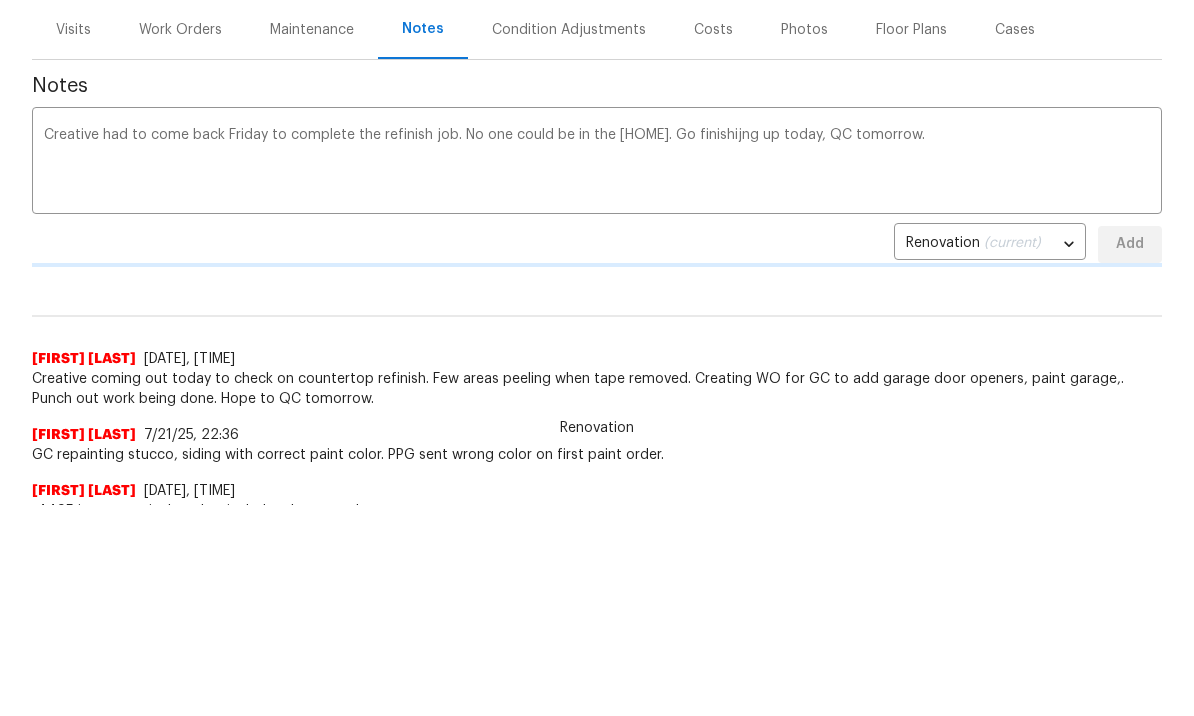 type 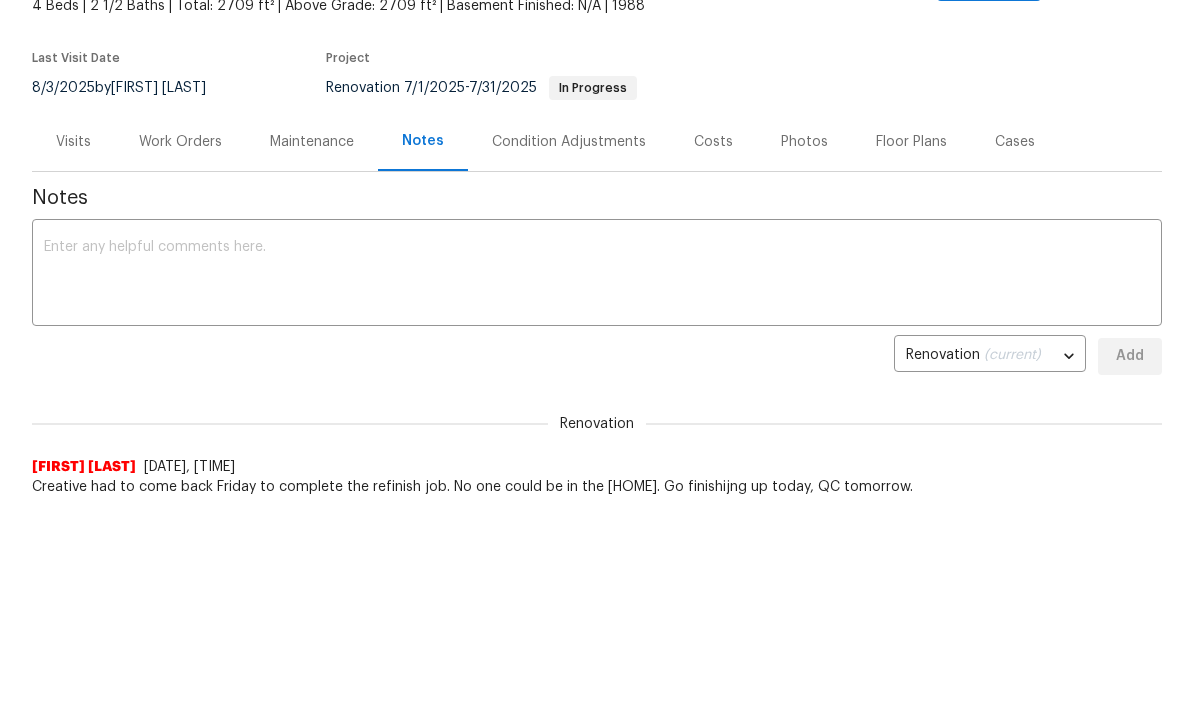 scroll, scrollTop: 0, scrollLeft: 0, axis: both 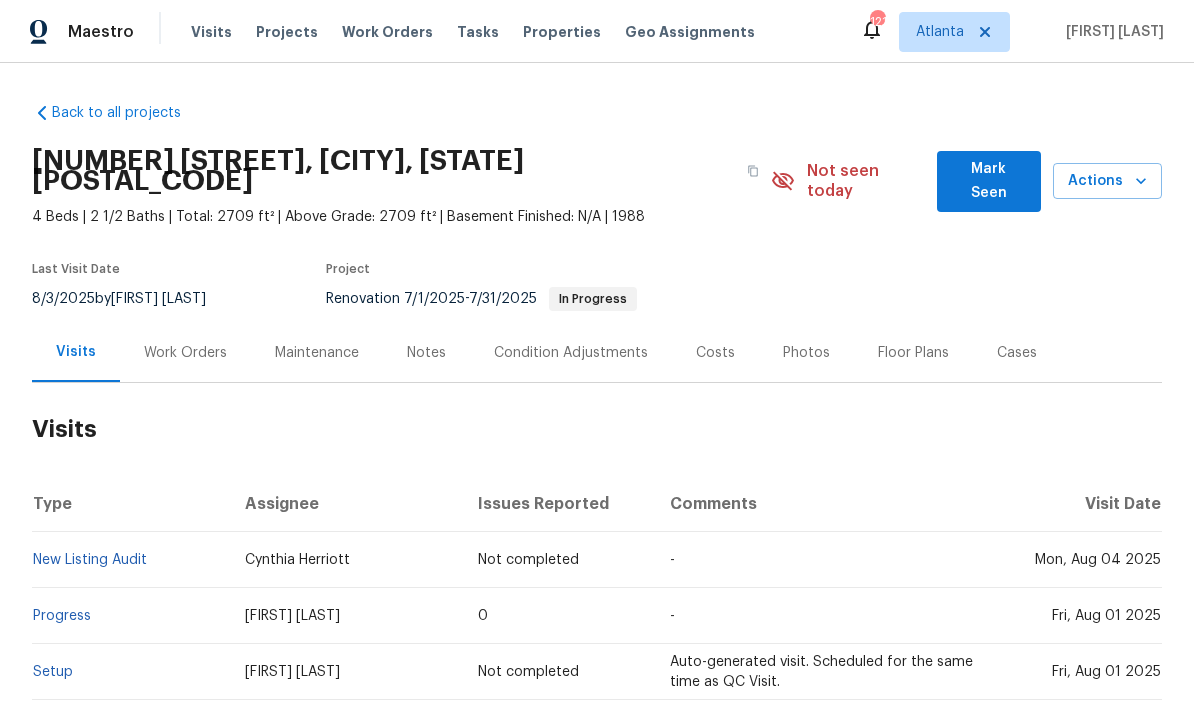 click on "Work Orders" at bounding box center (185, 353) 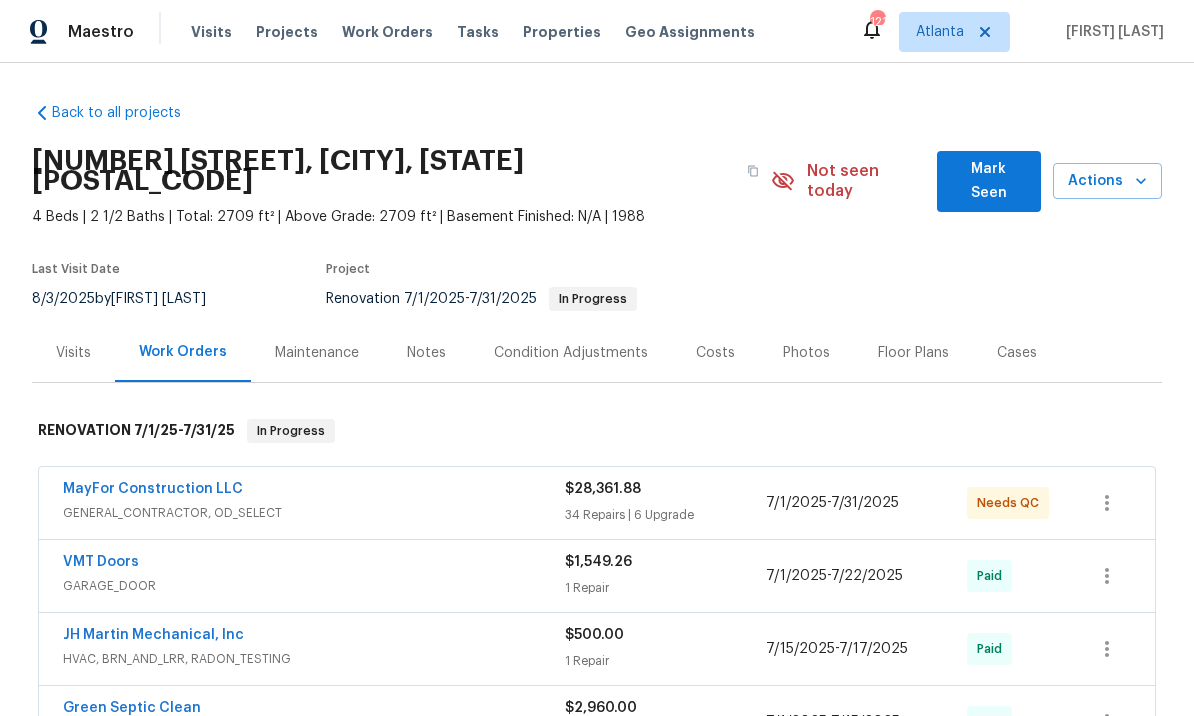 click on "MayFor Construction LLC" at bounding box center (153, 489) 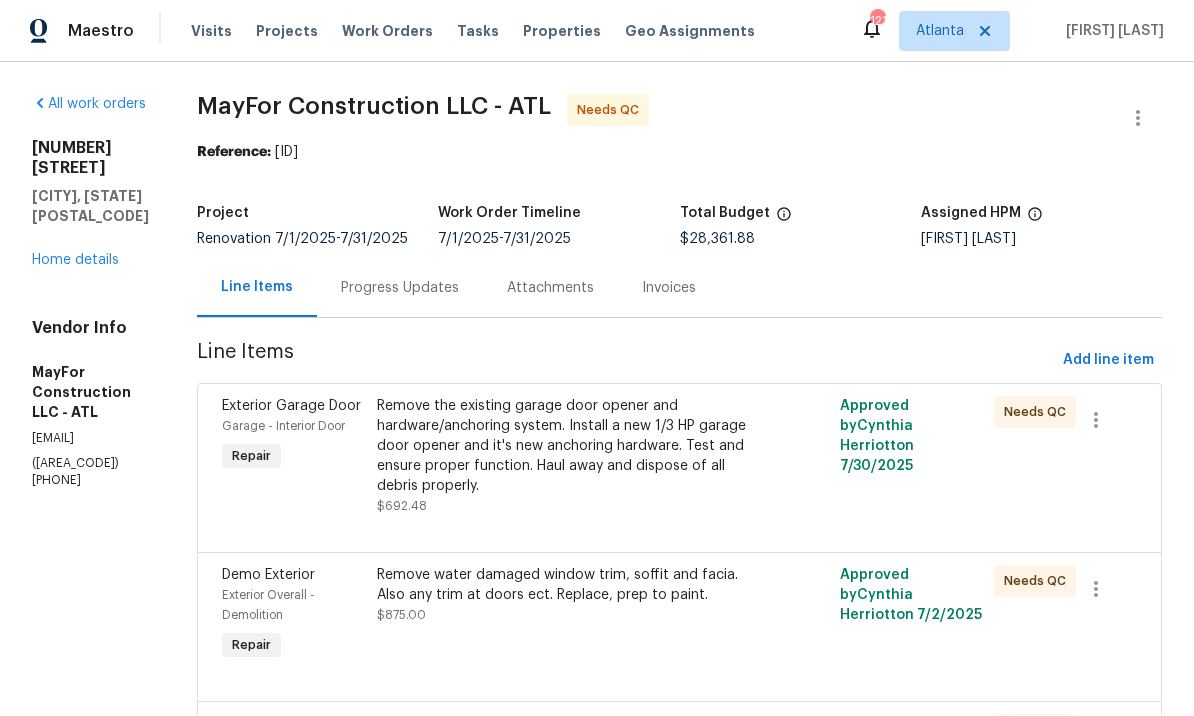 scroll, scrollTop: 1, scrollLeft: 0, axis: vertical 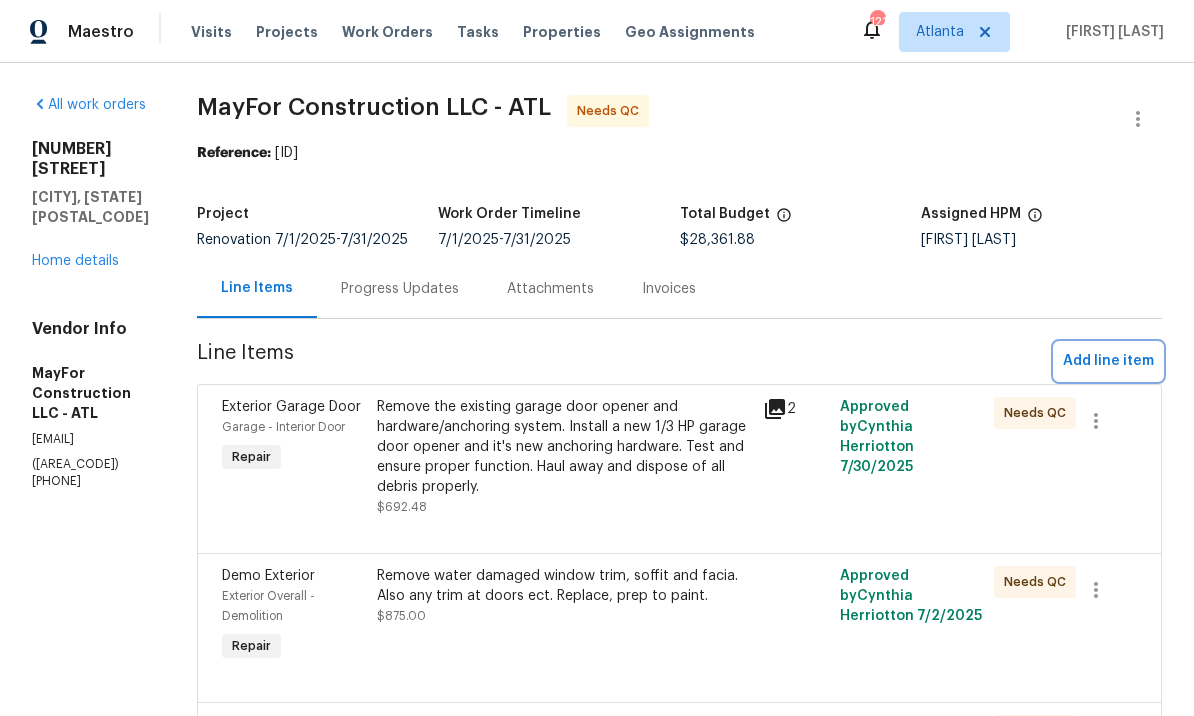 click on "Add line item" at bounding box center (1108, 361) 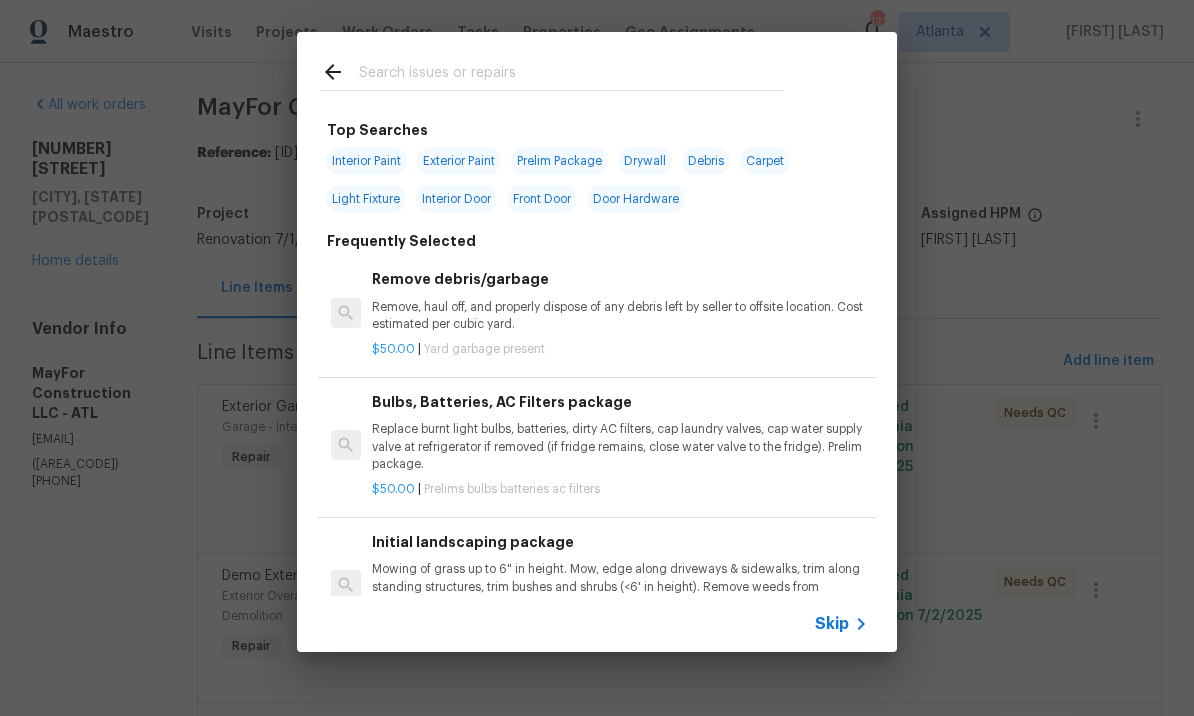 click at bounding box center (571, 75) 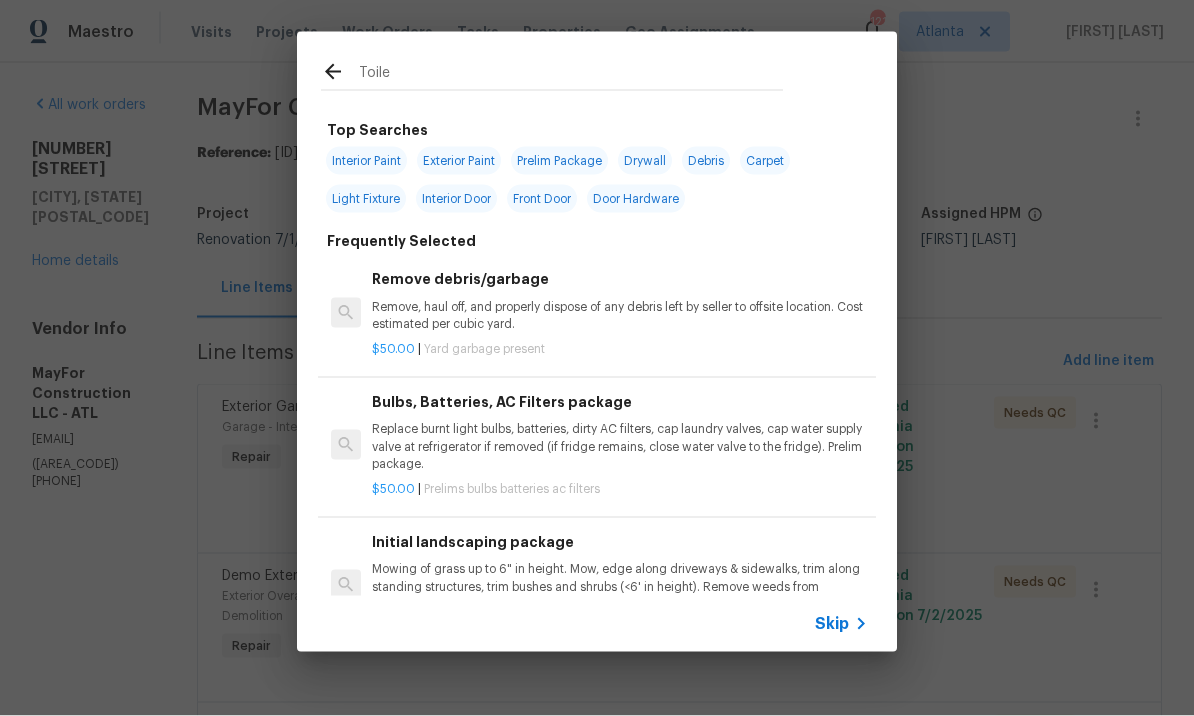 type on "Toilet" 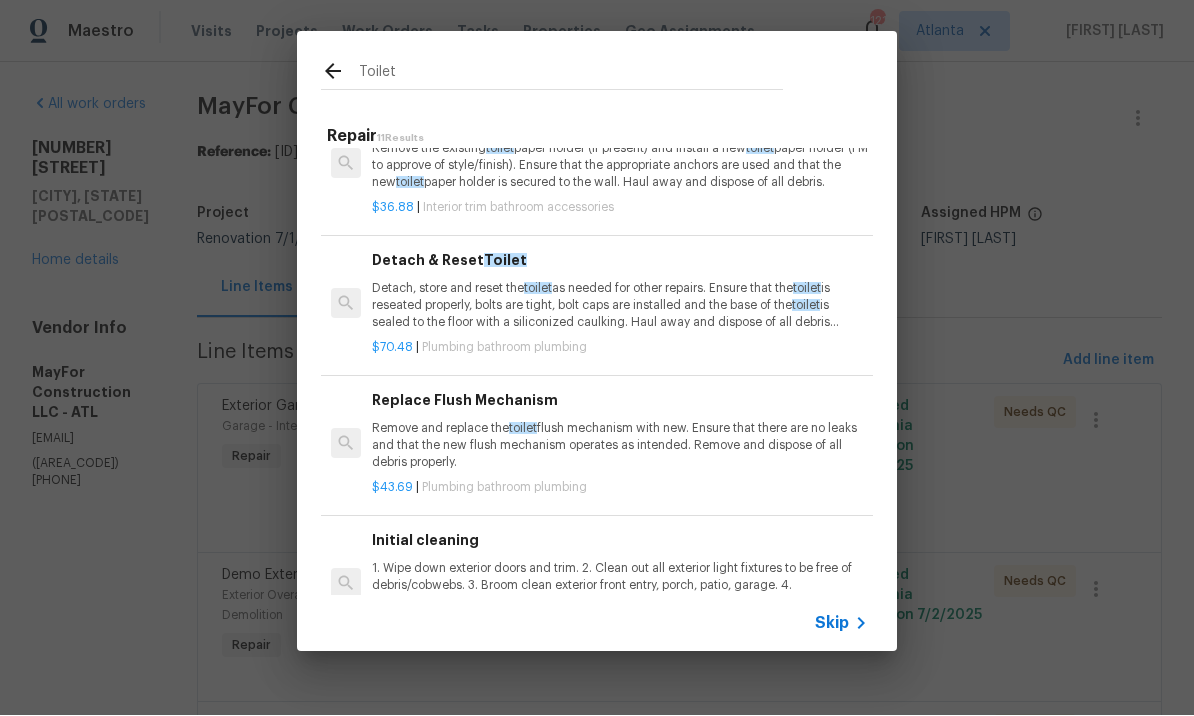 scroll, scrollTop: 964, scrollLeft: 0, axis: vertical 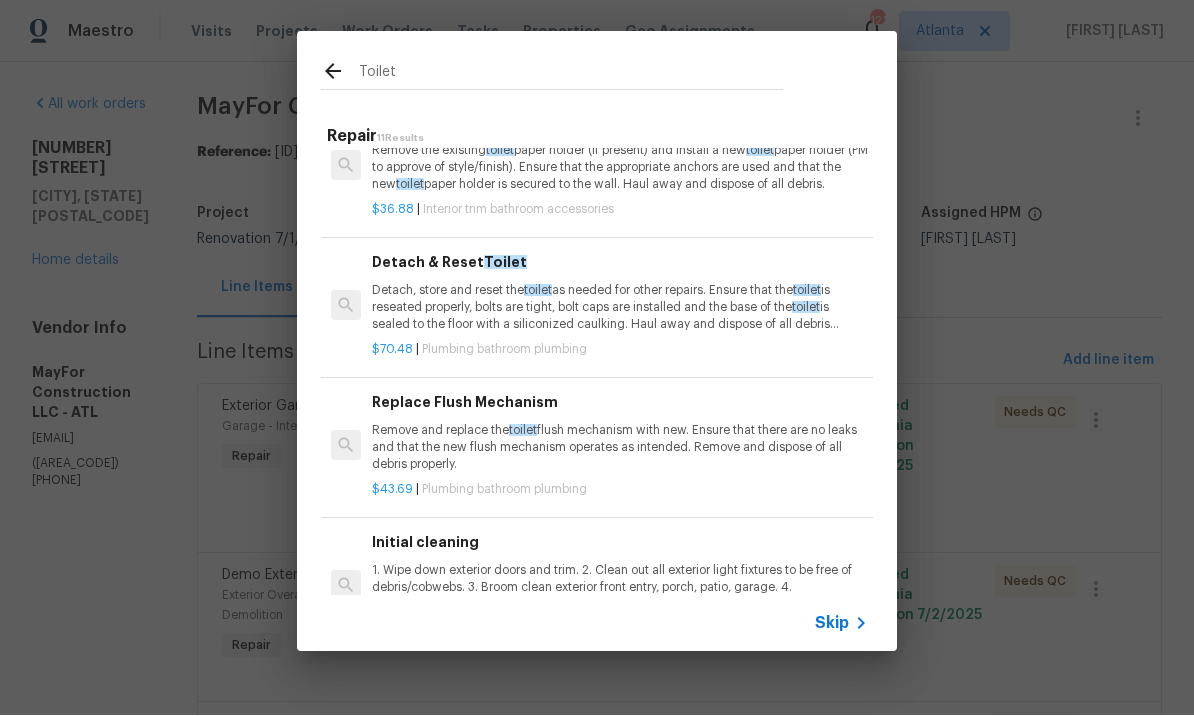 click on "Replace Flush Mechanism Remove and replace the  toilet  flush mechanism with new. Ensure that there are no leaks and that the new flush mechanism operates as intended. Remove and dispose of all debris properly." at bounding box center [620, 433] 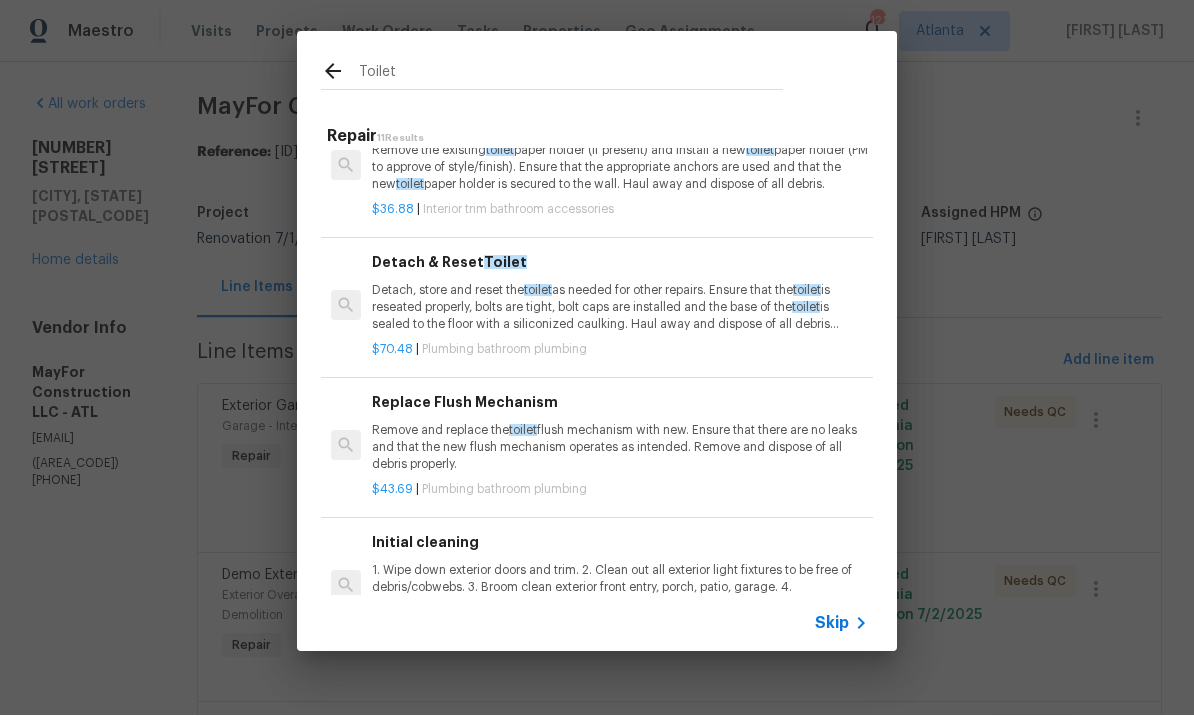 scroll, scrollTop: 1, scrollLeft: 0, axis: vertical 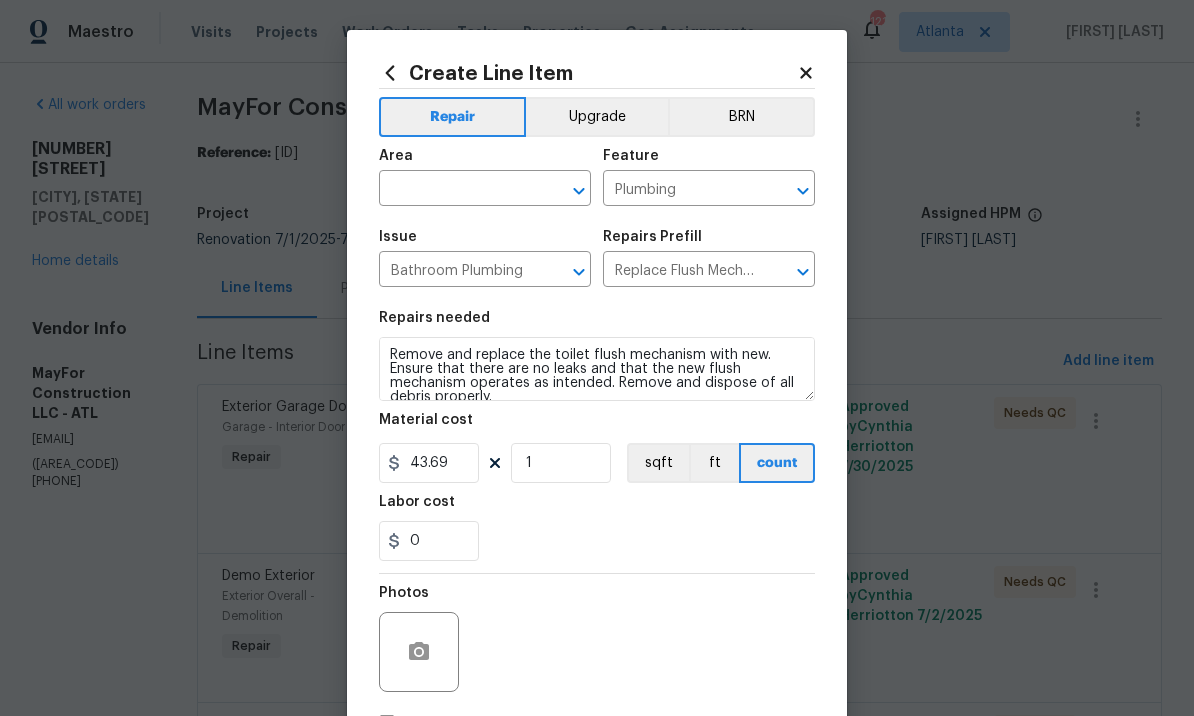 click at bounding box center (457, 190) 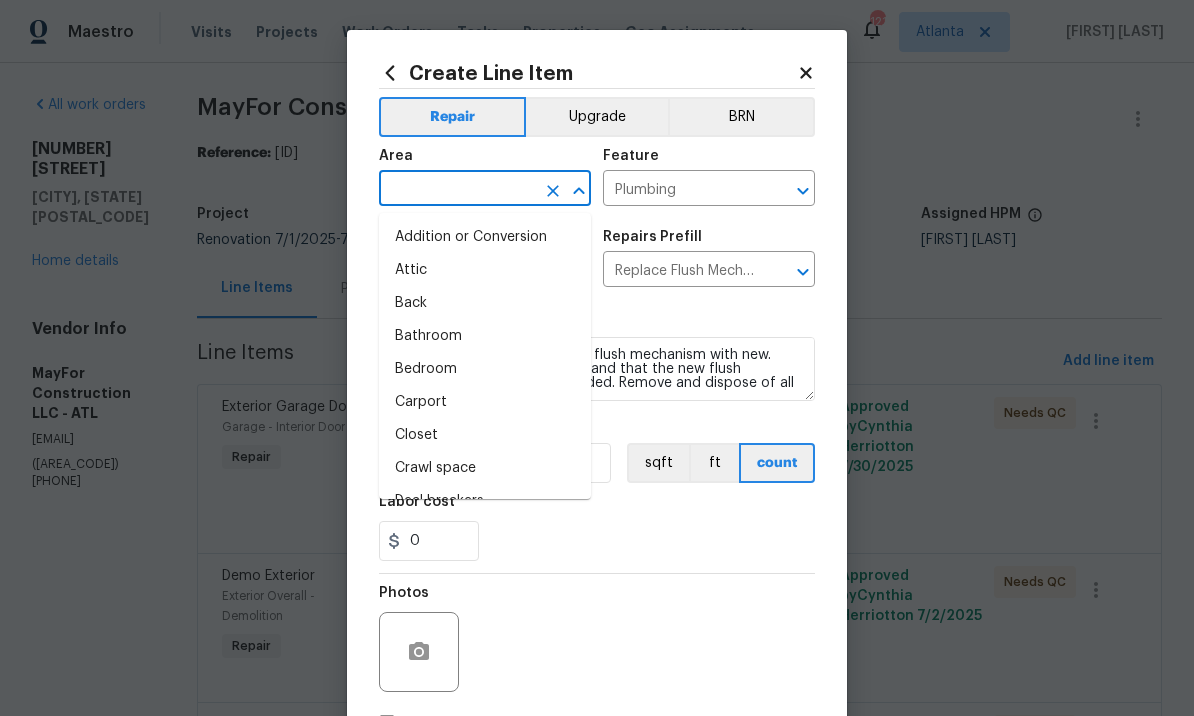 scroll, scrollTop: 0, scrollLeft: 0, axis: both 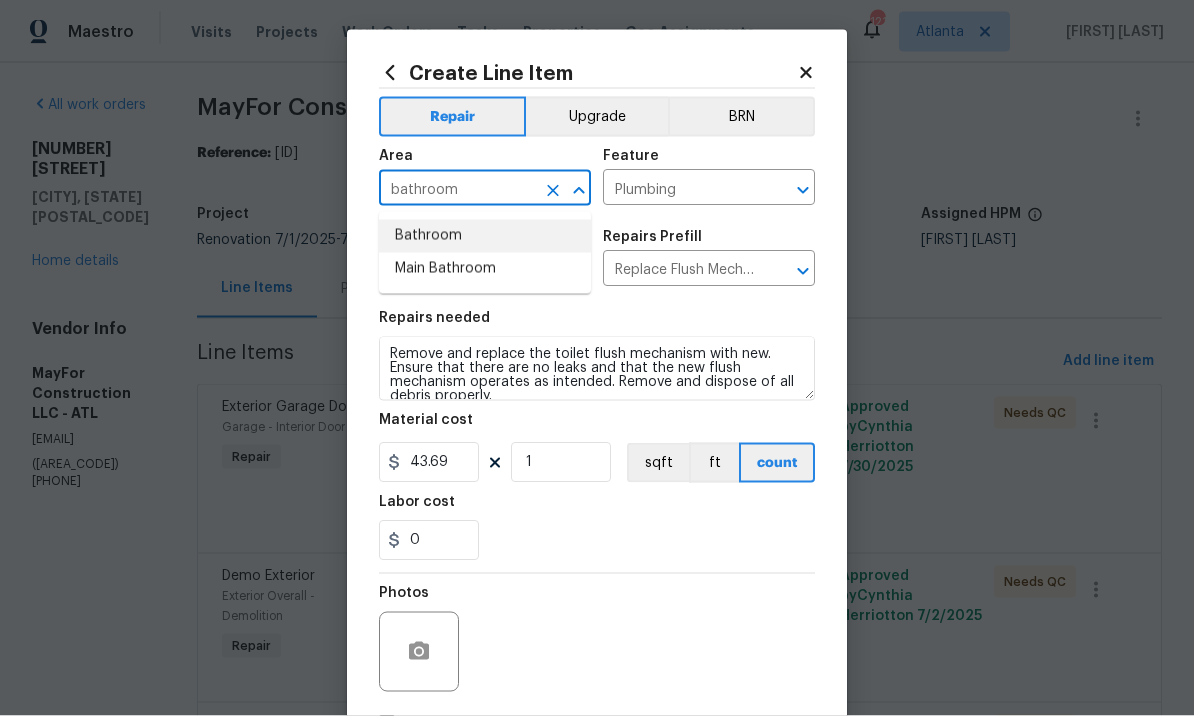 click on "Bathroom" at bounding box center (485, 236) 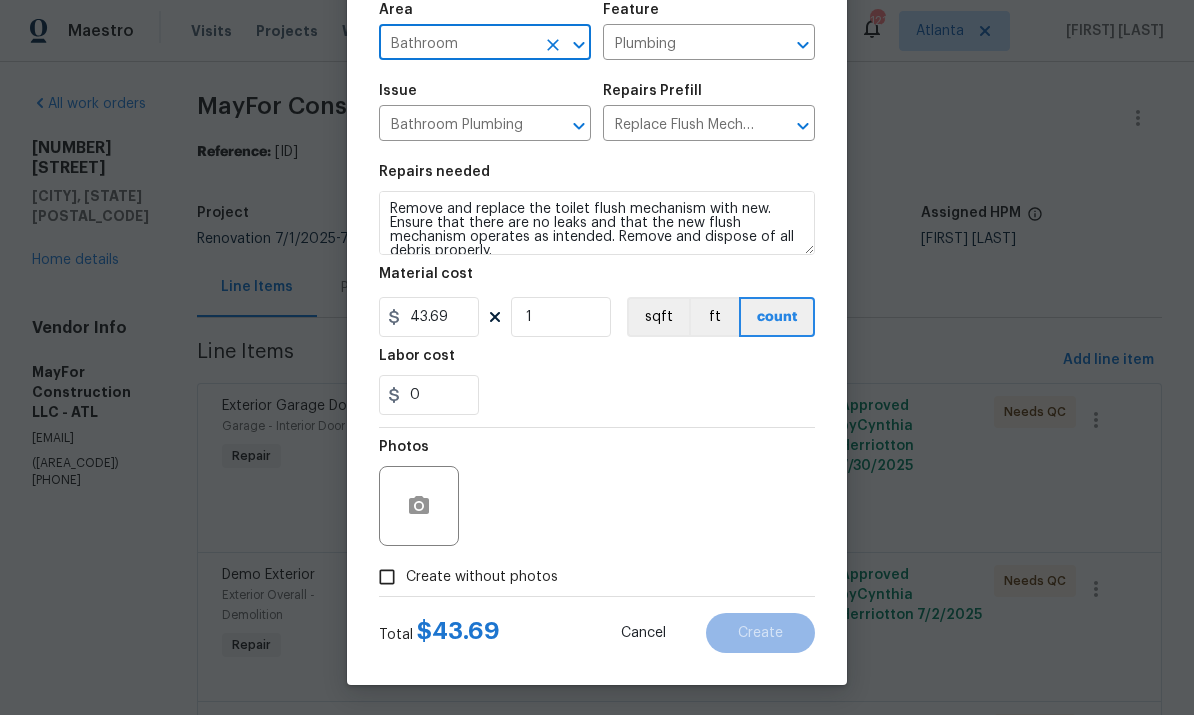 scroll, scrollTop: 149, scrollLeft: 0, axis: vertical 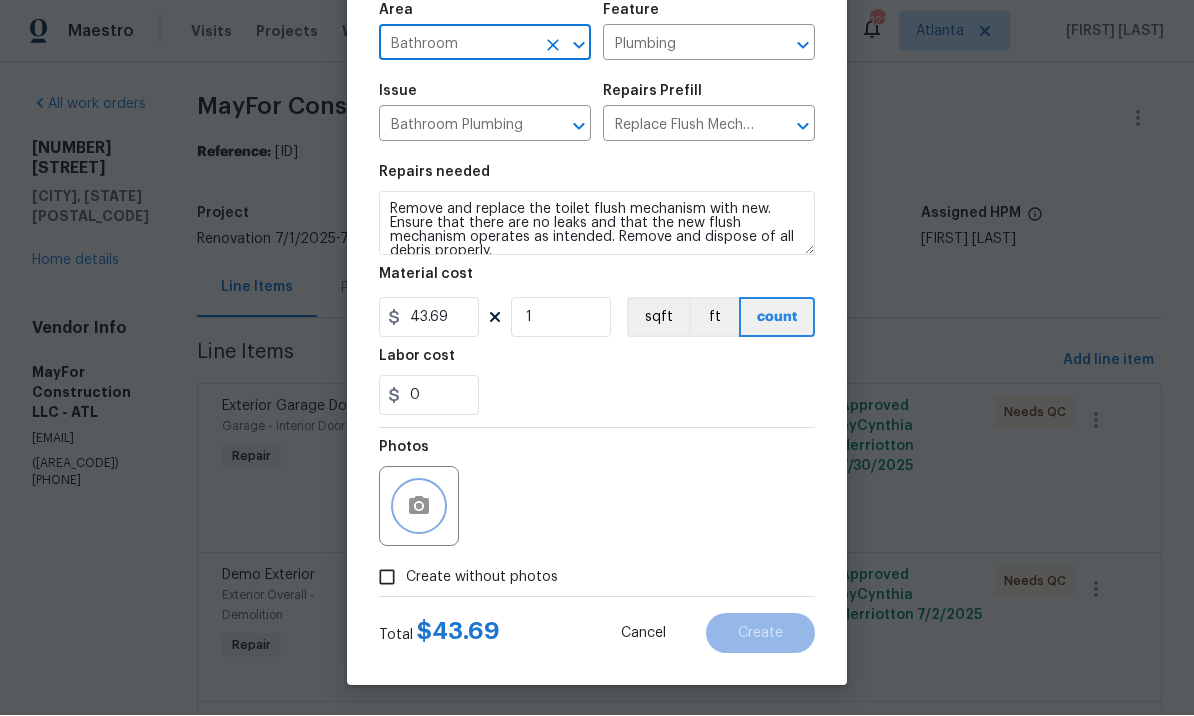 click 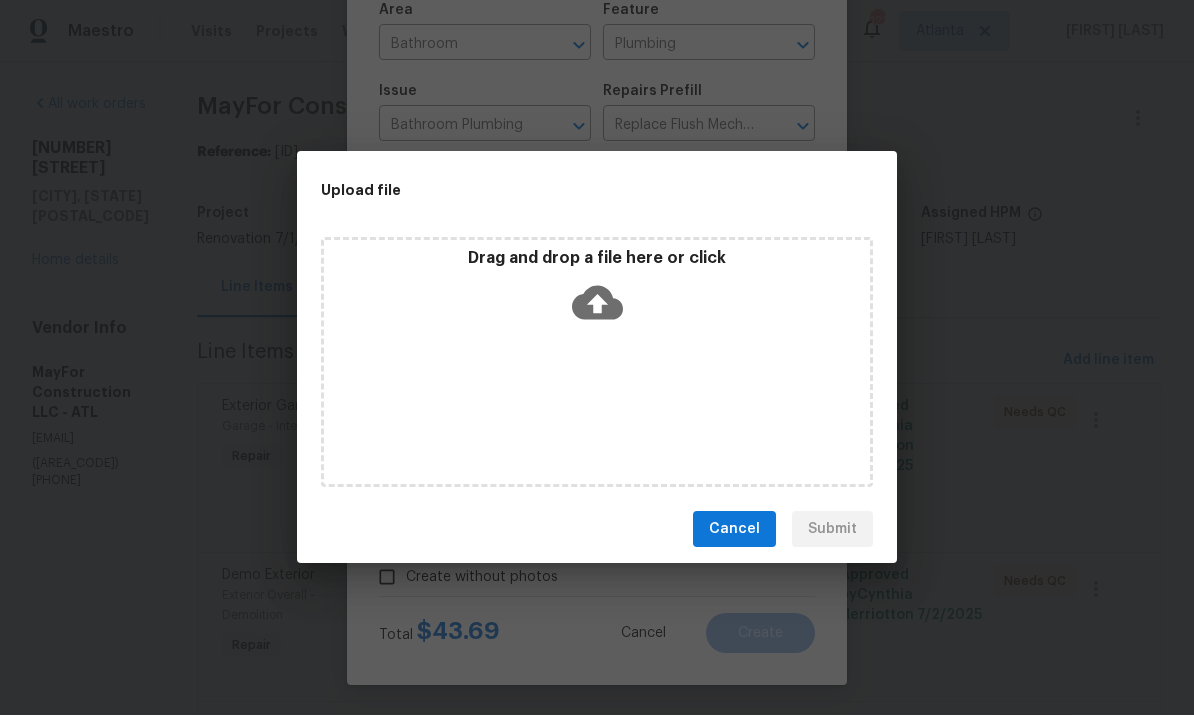 scroll, scrollTop: 1, scrollLeft: 0, axis: vertical 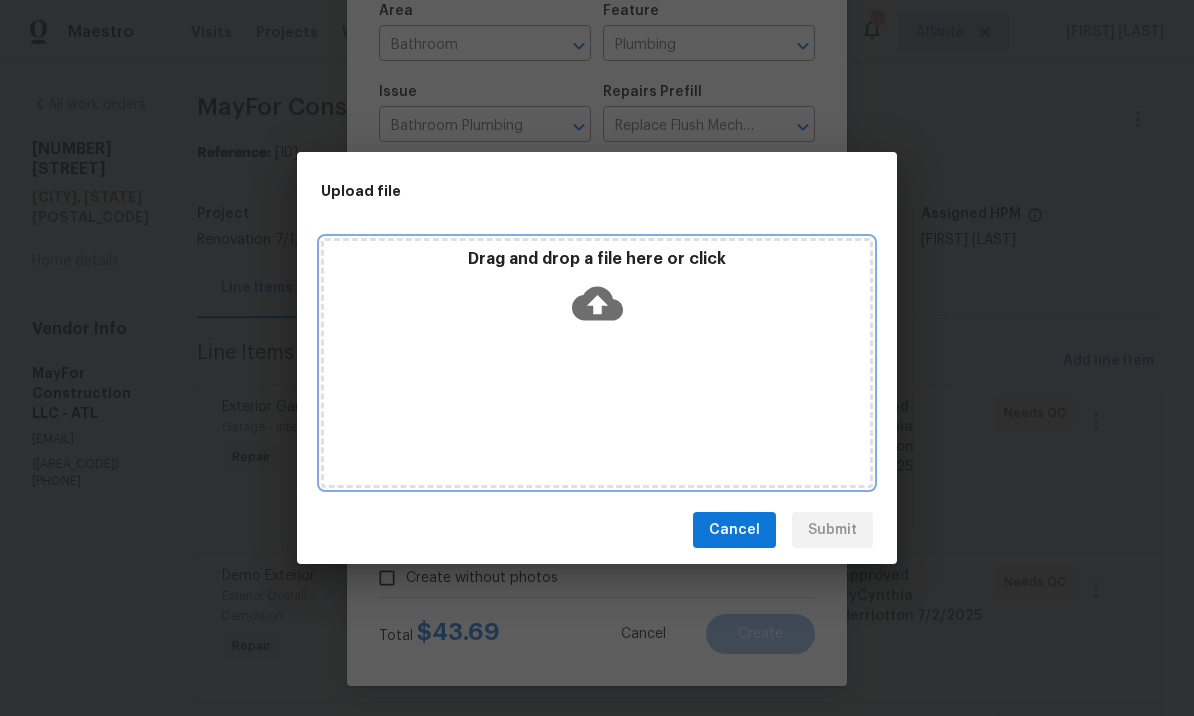 click 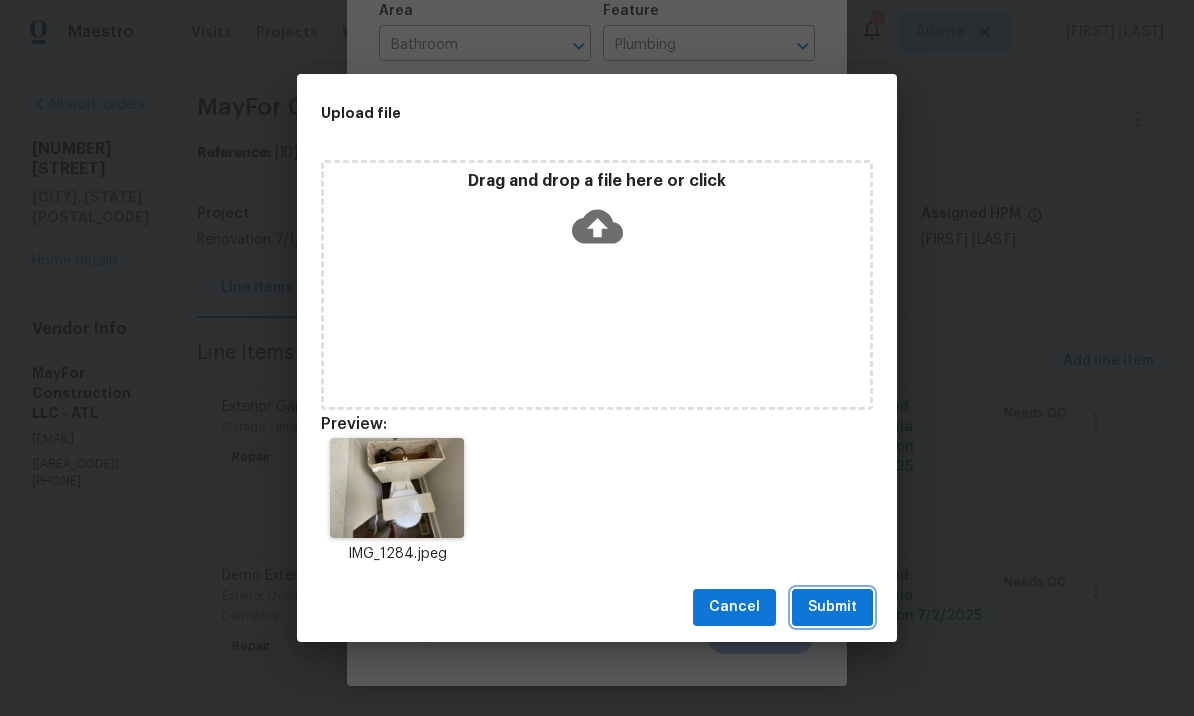 click on "Submit" at bounding box center [832, 607] 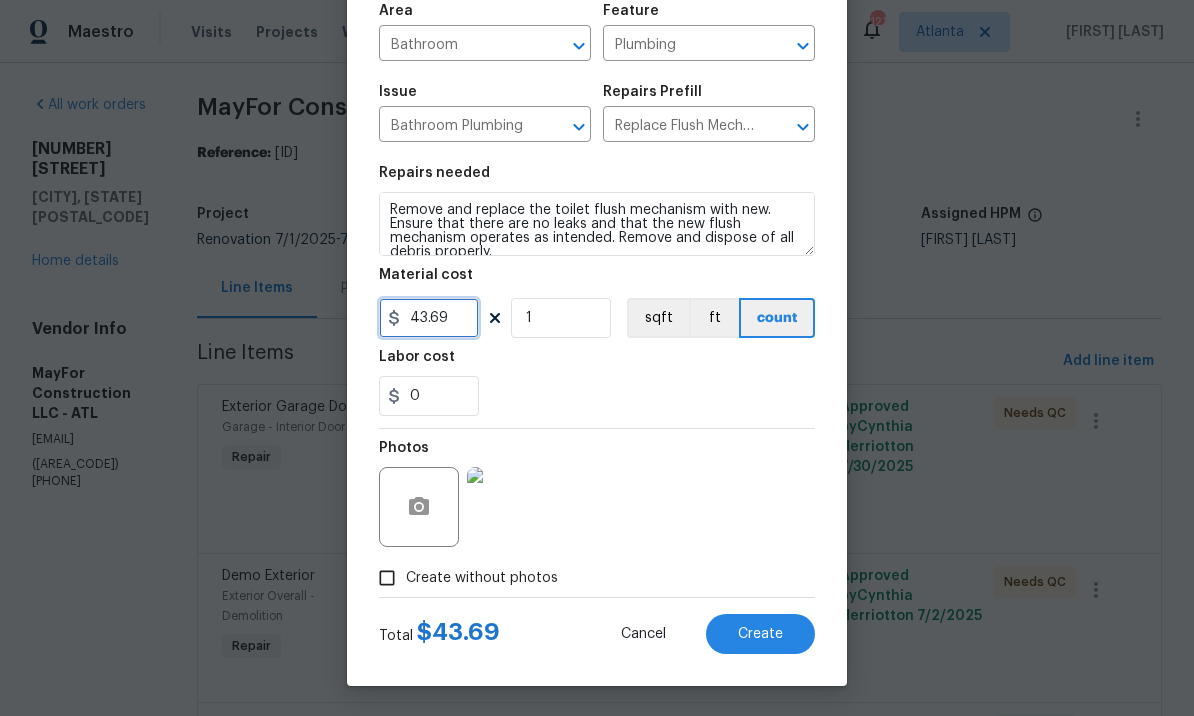 click on "43.69" at bounding box center [429, 318] 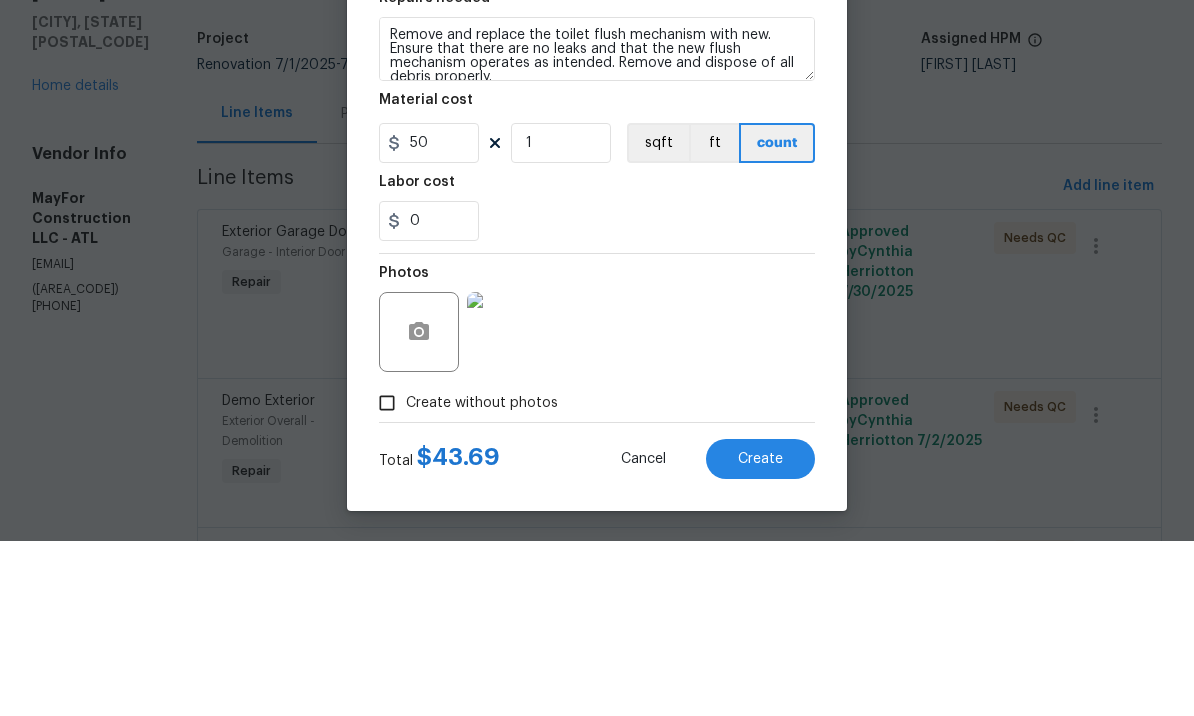 scroll, scrollTop: 69, scrollLeft: 0, axis: vertical 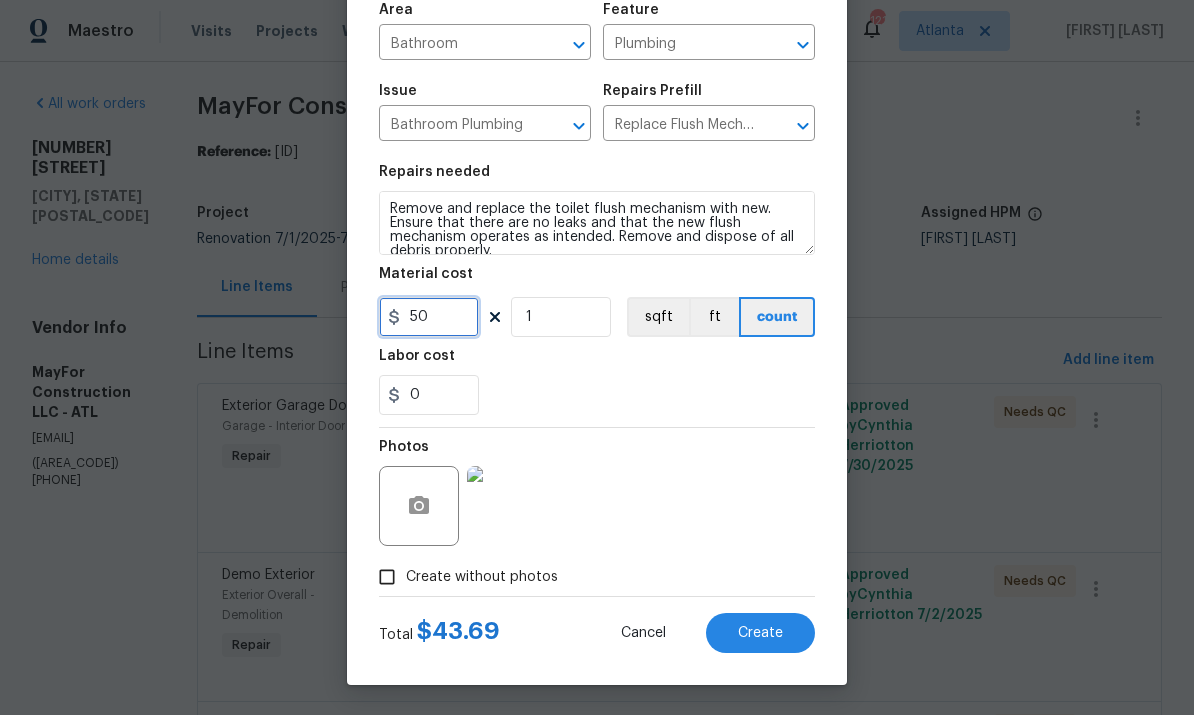 type on "50" 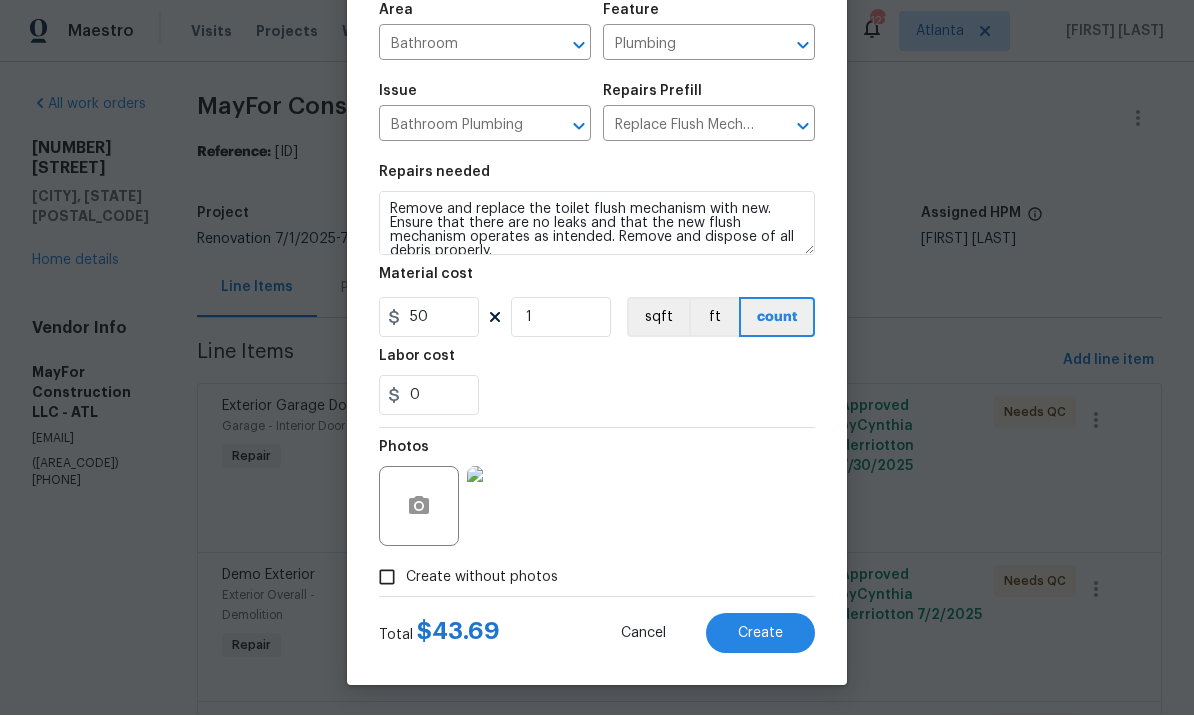 click on "Create" at bounding box center (760, 634) 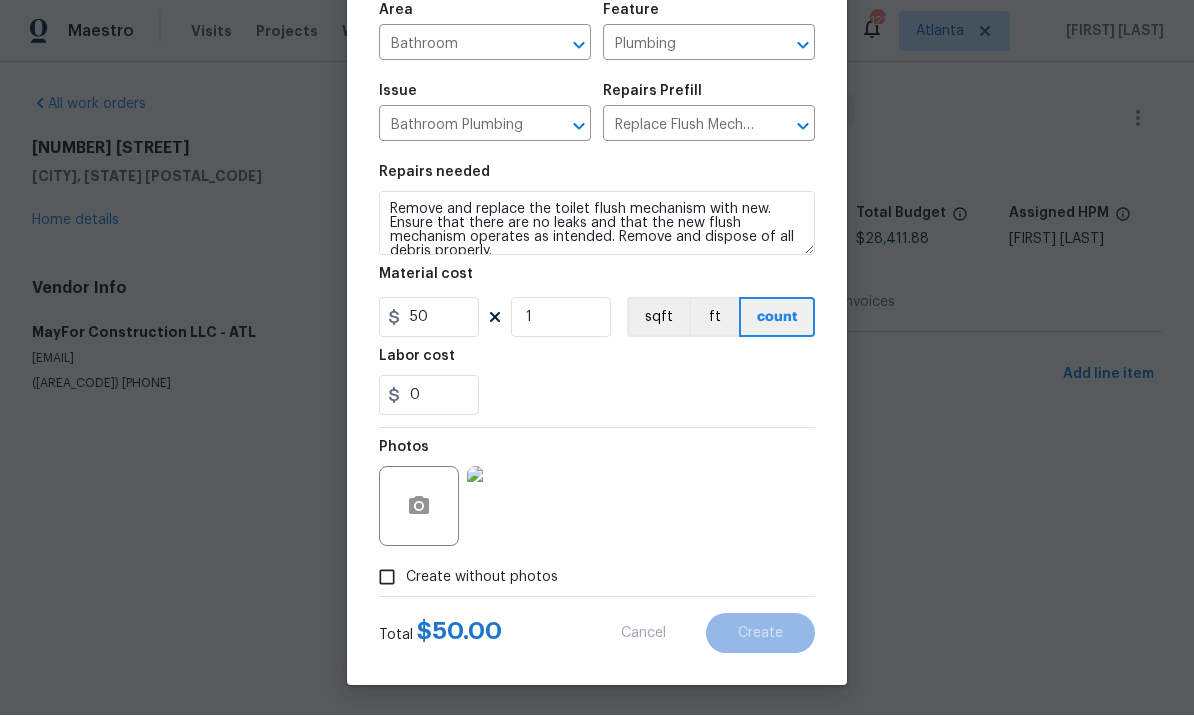 type 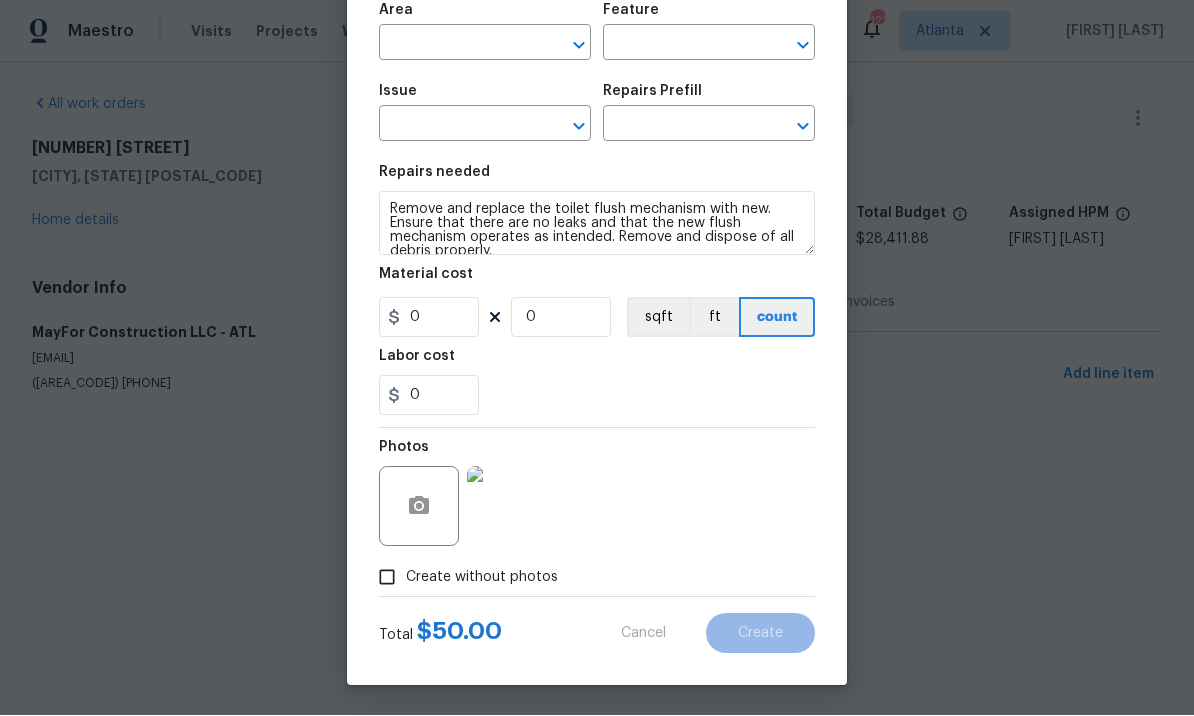 scroll, scrollTop: 0, scrollLeft: 0, axis: both 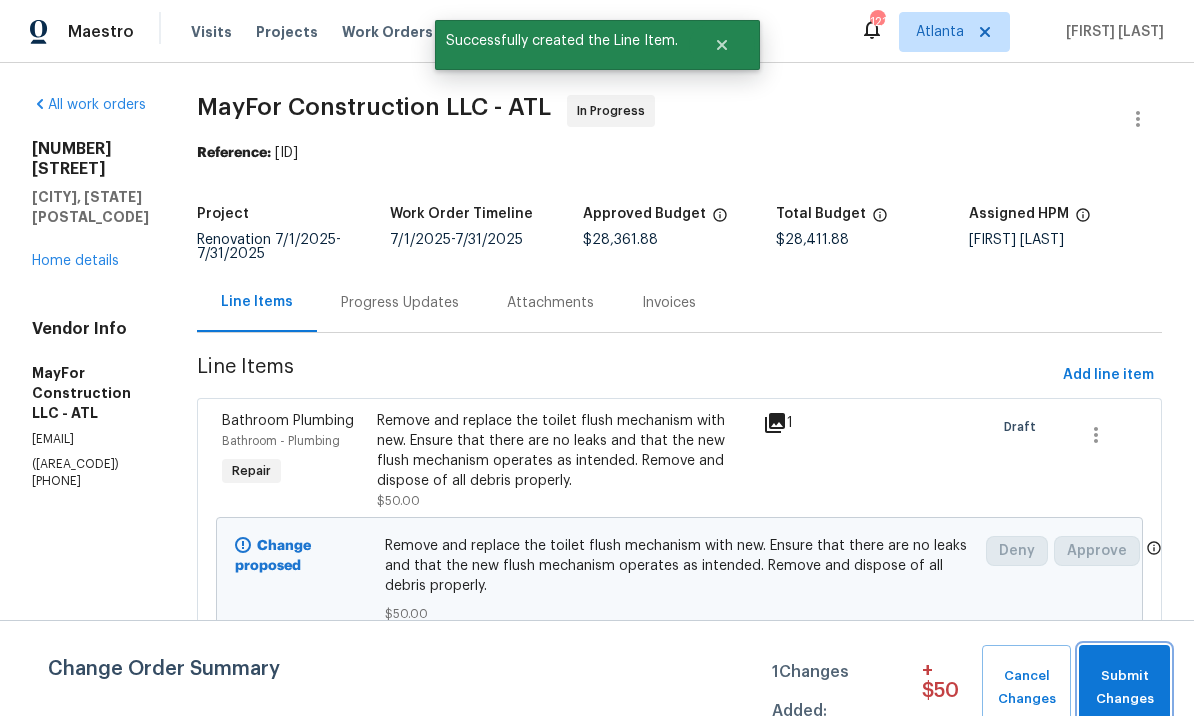 click on "Submit Changes" at bounding box center (1124, 688) 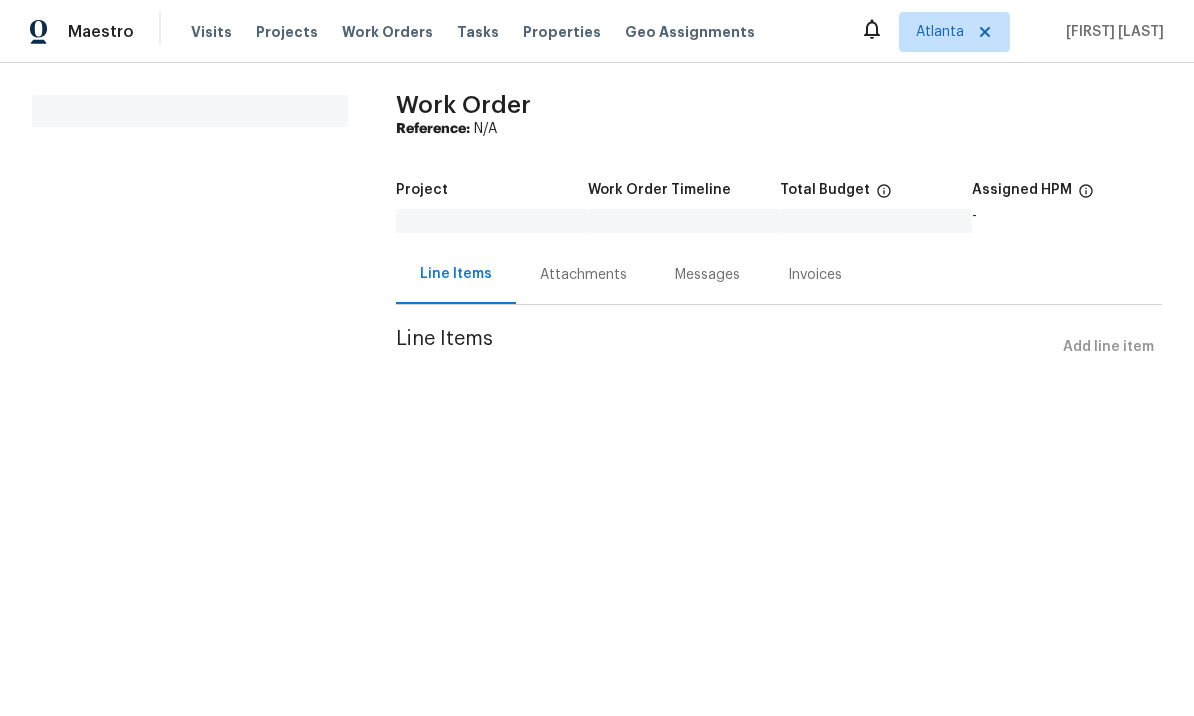 scroll, scrollTop: 0, scrollLeft: 0, axis: both 